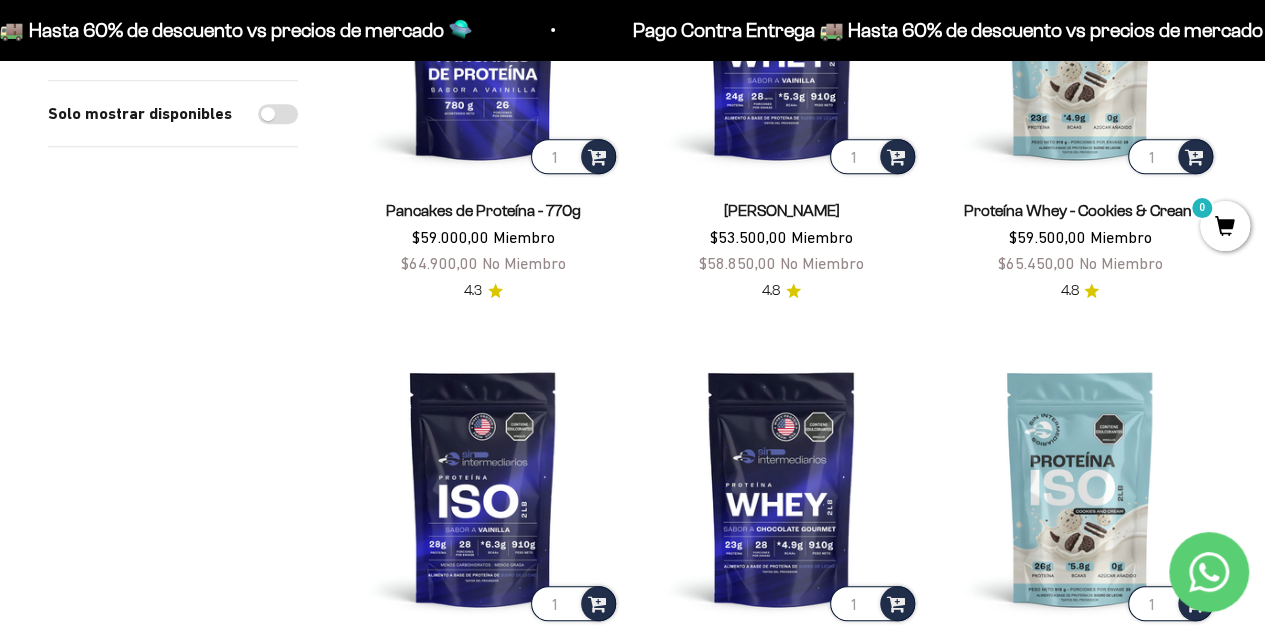 scroll, scrollTop: 0, scrollLeft: 0, axis: both 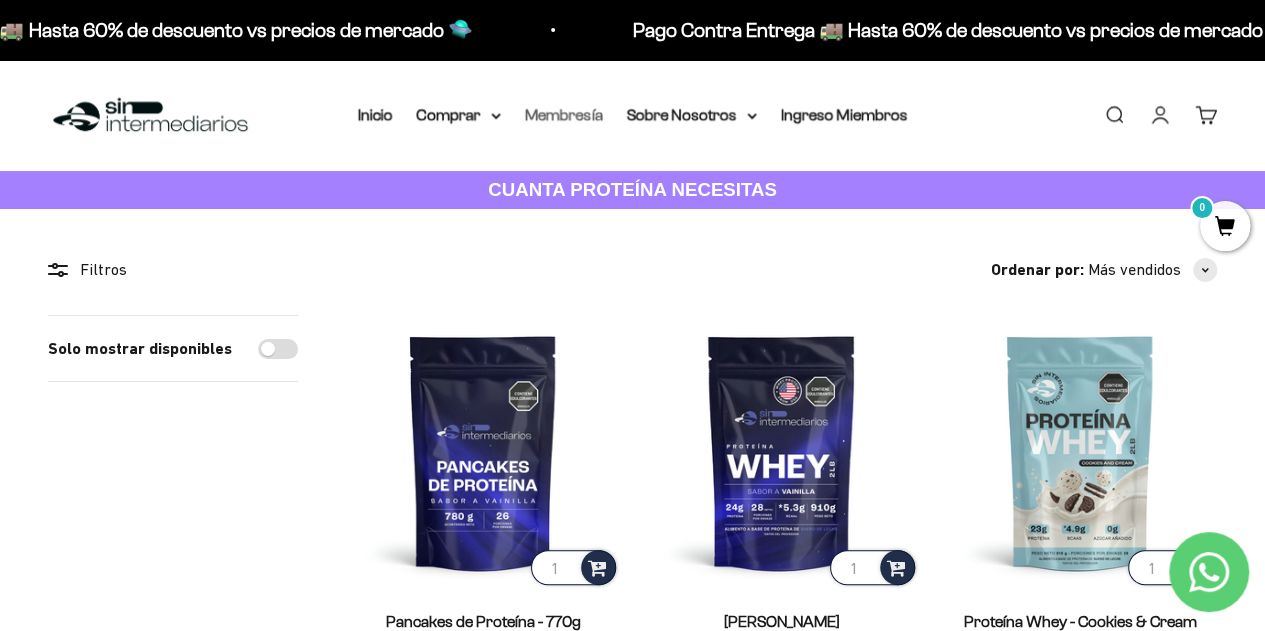 click on "Membresía" at bounding box center (564, 114) 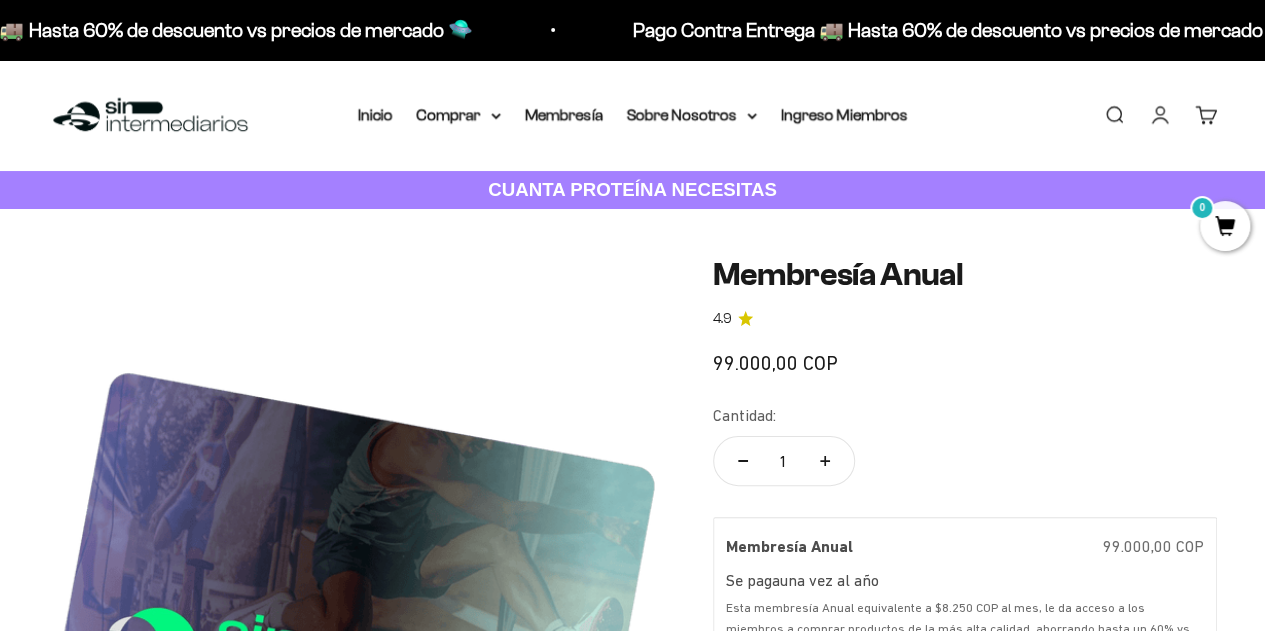 scroll, scrollTop: 198, scrollLeft: 0, axis: vertical 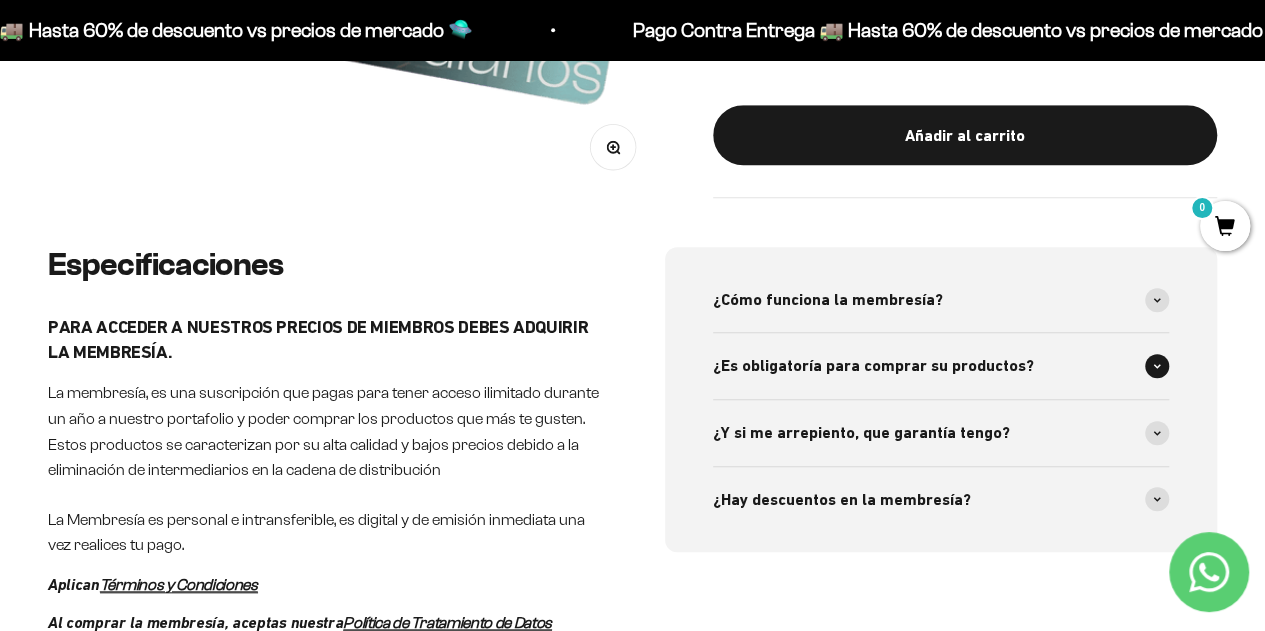 click at bounding box center (1157, 366) 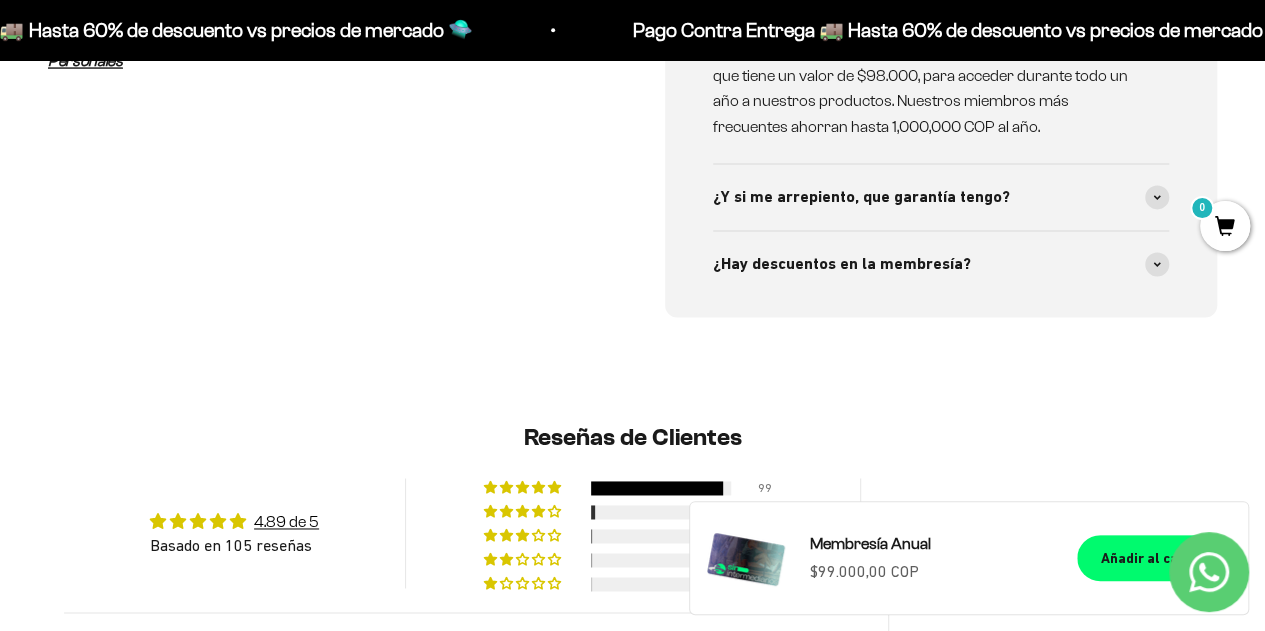 scroll, scrollTop: 1273, scrollLeft: 0, axis: vertical 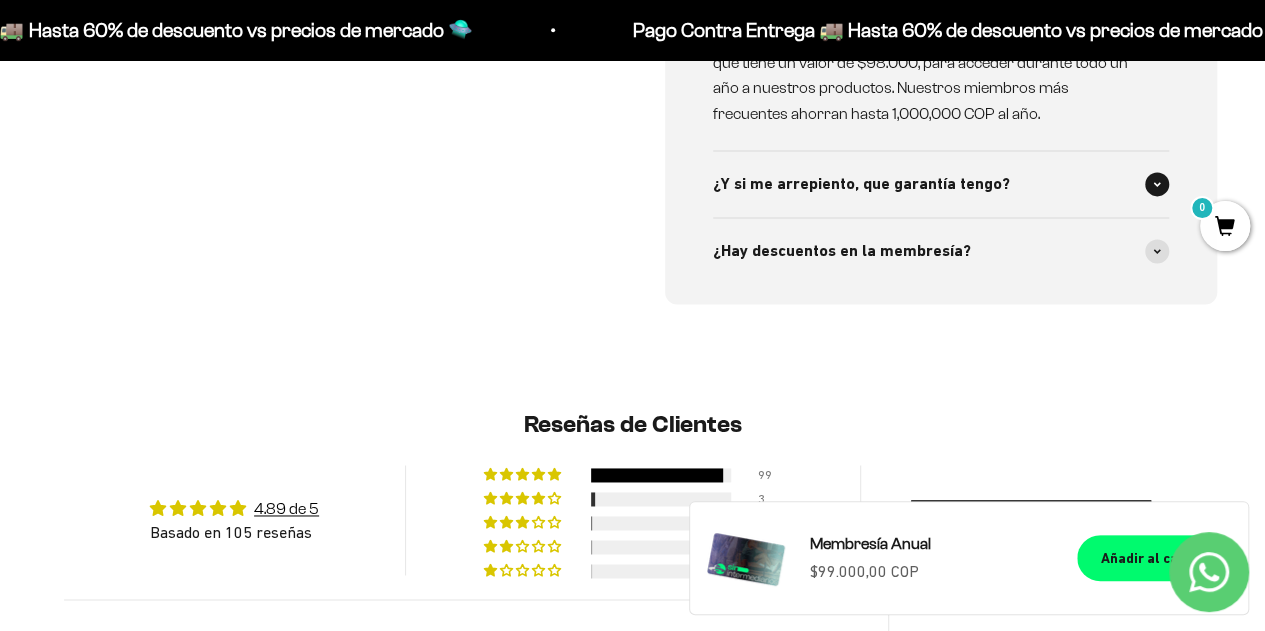 click on "¿Y si me arrepiento, que garantía tengo?" at bounding box center [941, 184] 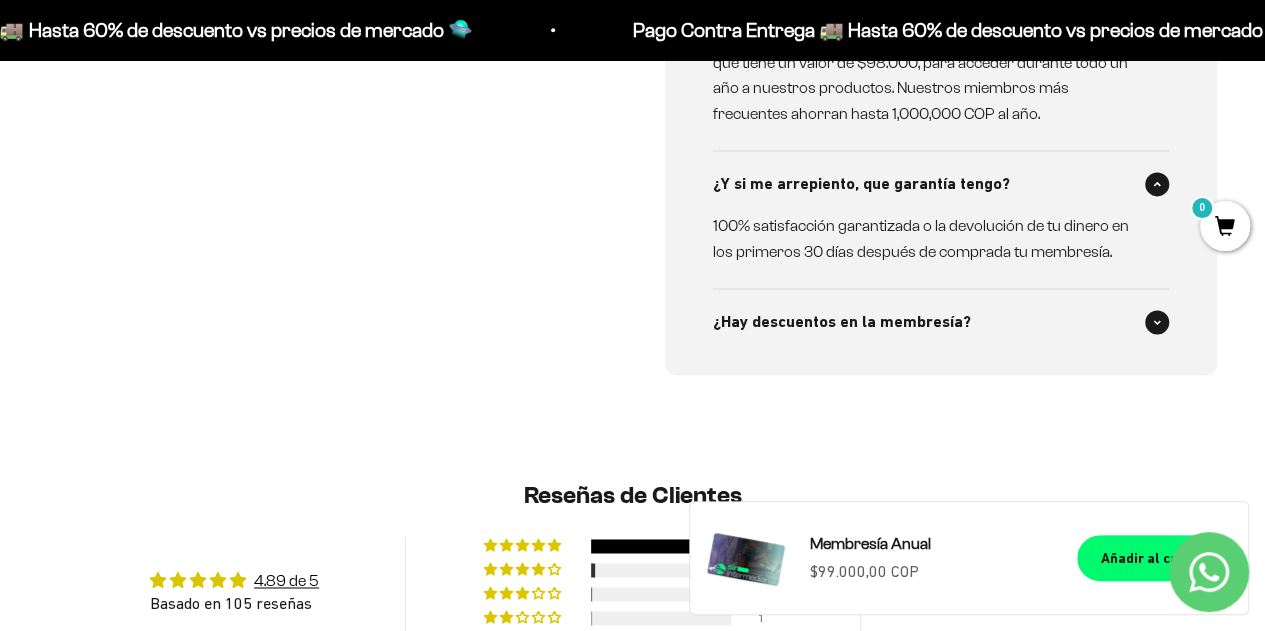 click at bounding box center [1157, 322] 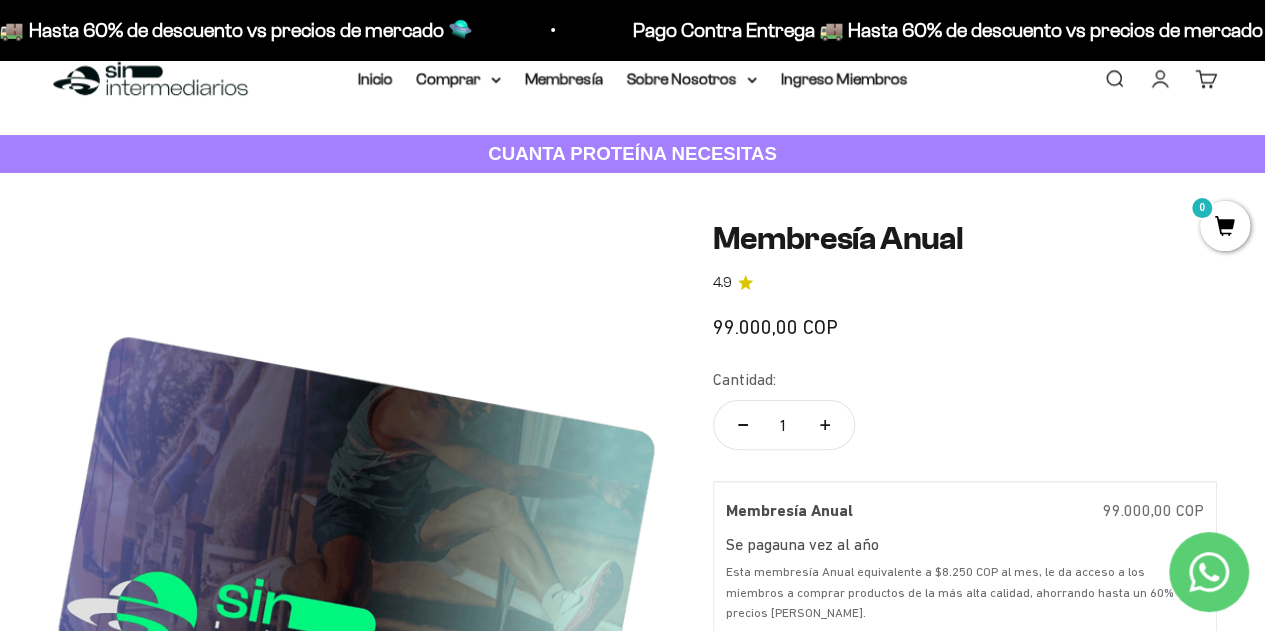 scroll, scrollTop: 0, scrollLeft: 0, axis: both 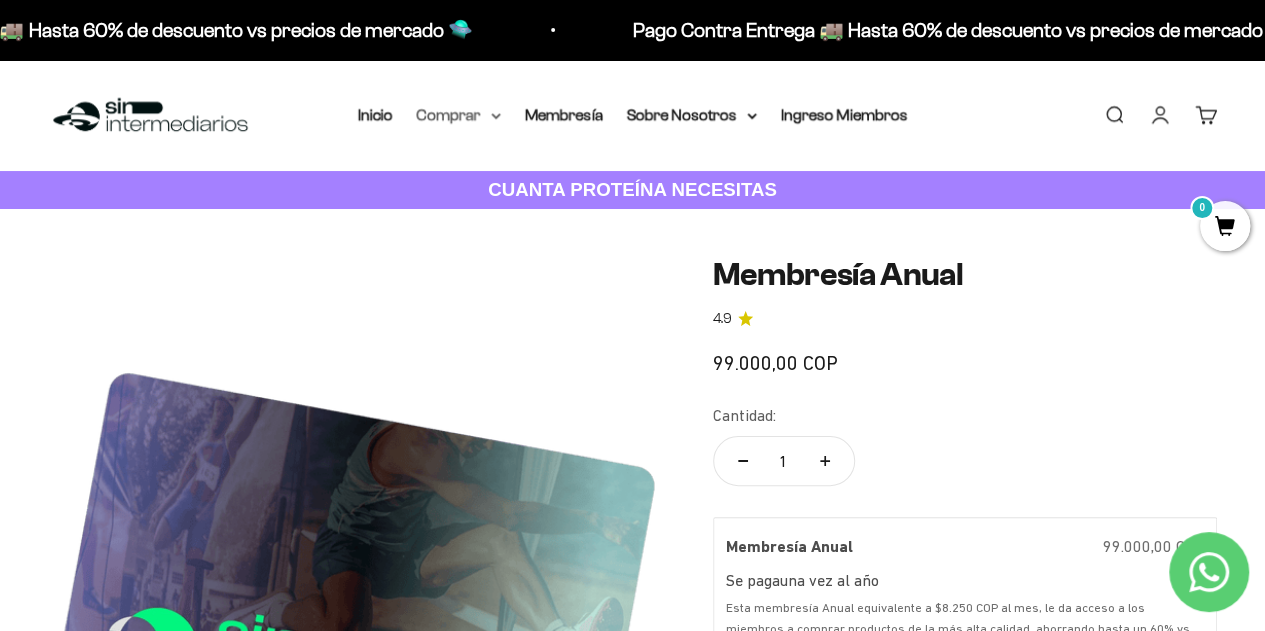 click on "Comprar" at bounding box center [459, 115] 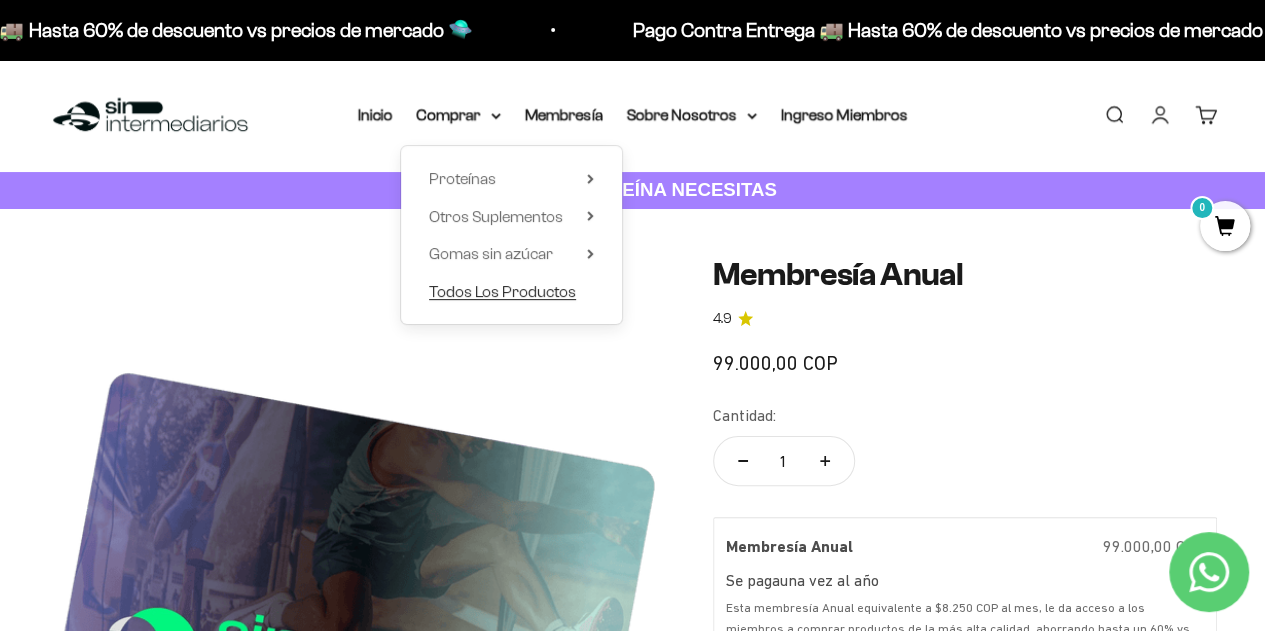 click on "Todos Los Productos" at bounding box center (502, 291) 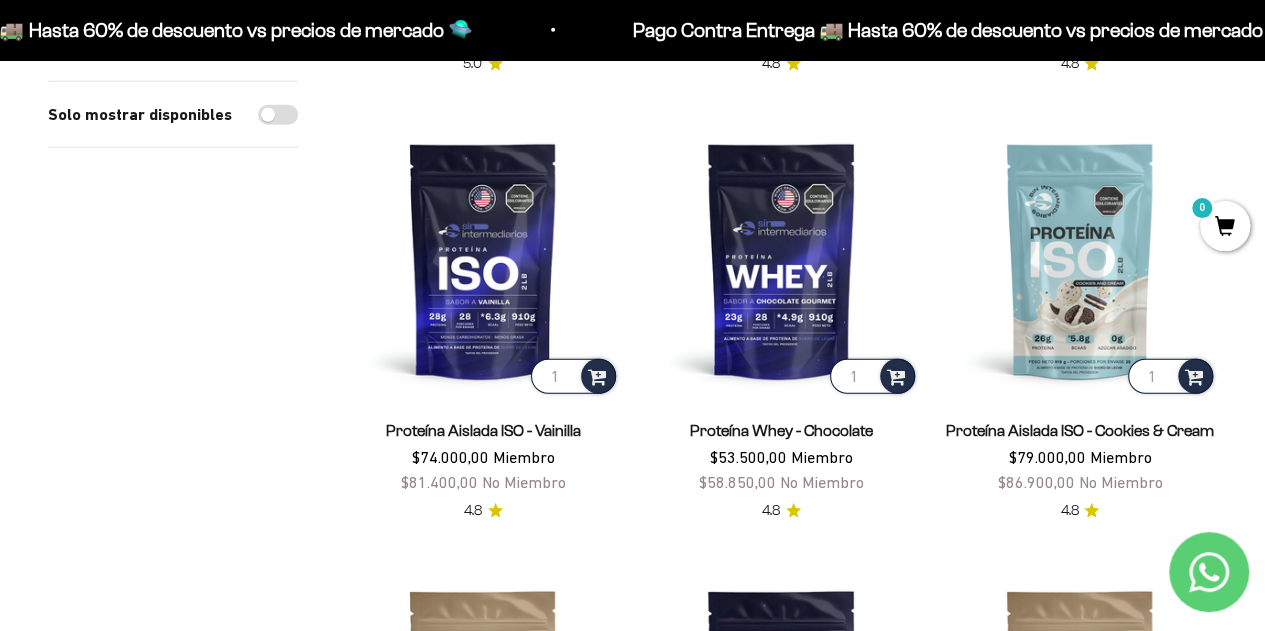 scroll, scrollTop: 2450, scrollLeft: 0, axis: vertical 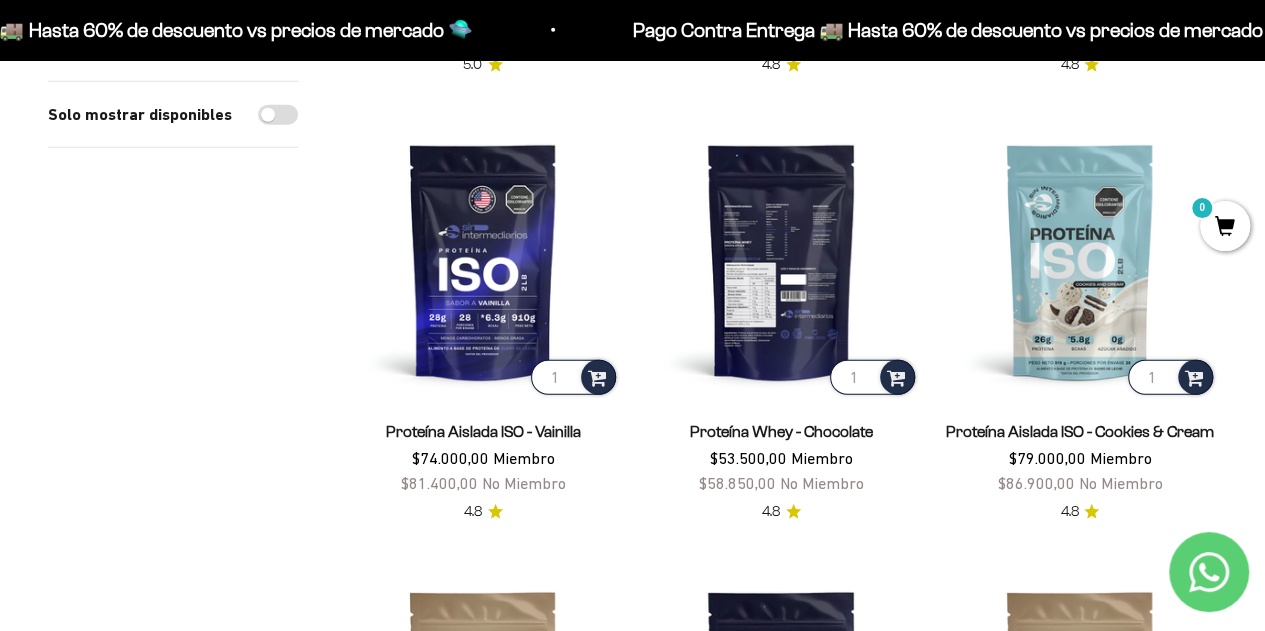click at bounding box center (781, 261) 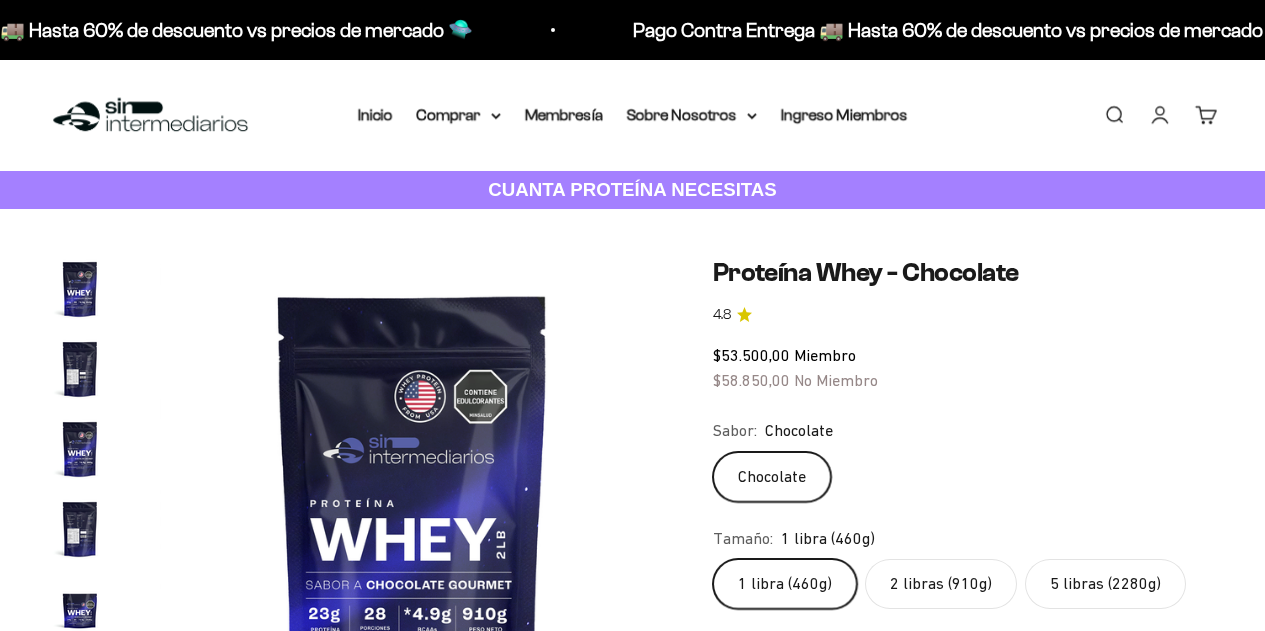 scroll, scrollTop: 0, scrollLeft: 0, axis: both 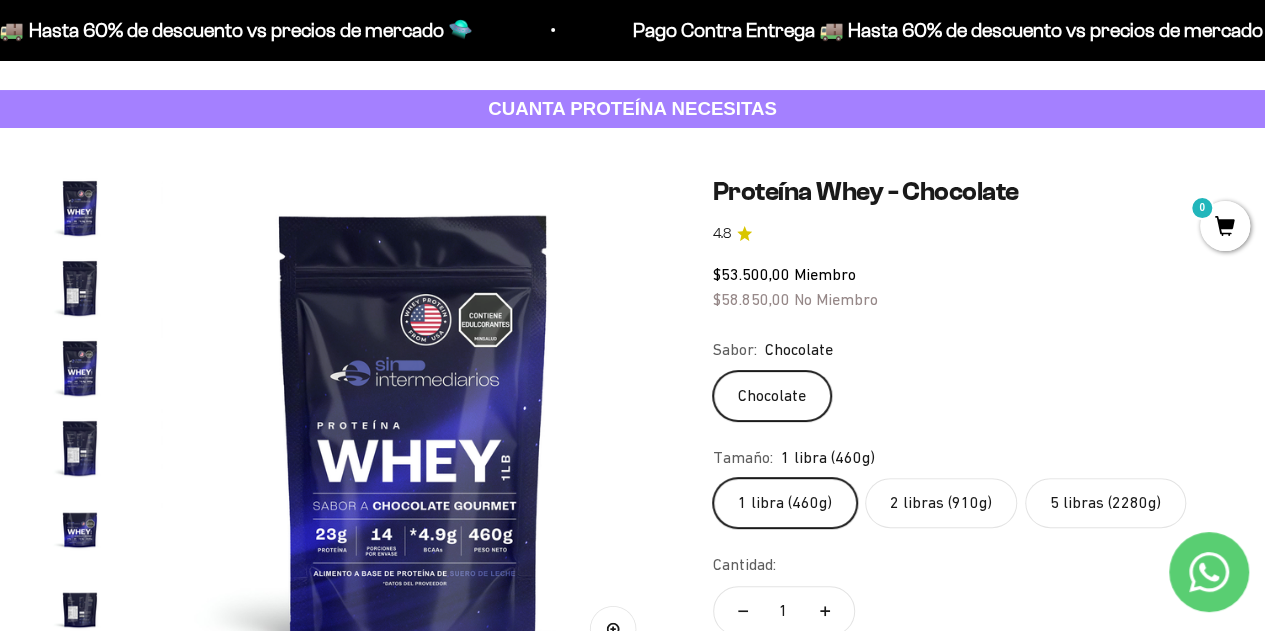 click on "5 libras (2280g)" 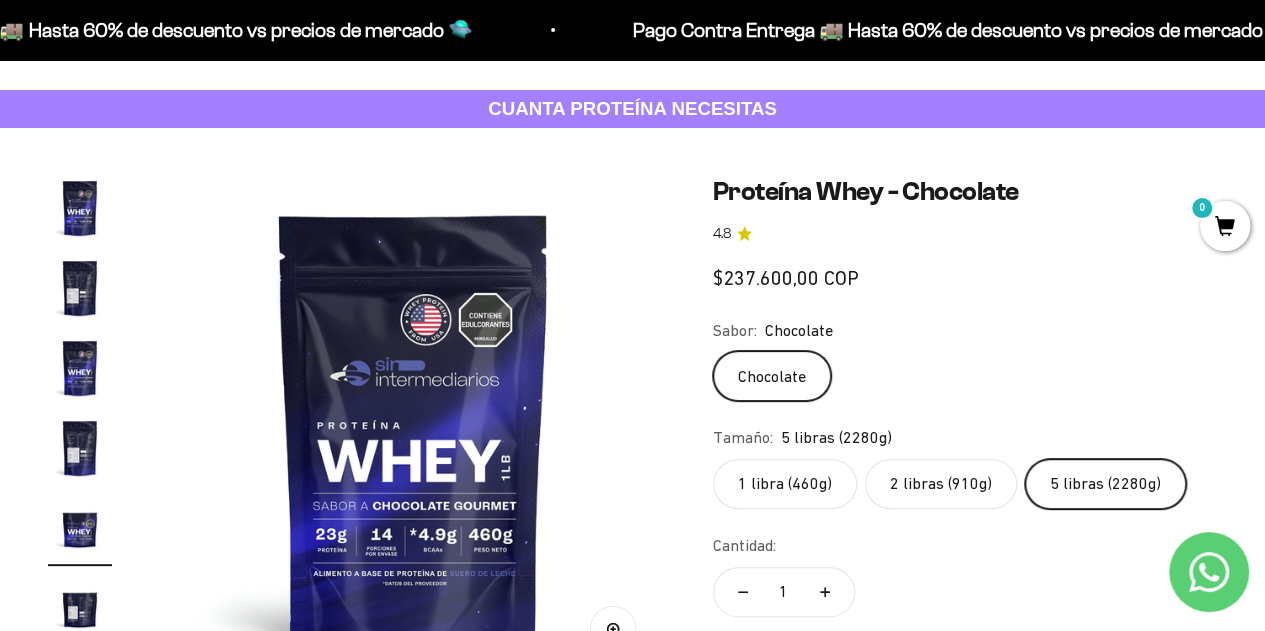 scroll, scrollTop: 0, scrollLeft: 2065, axis: horizontal 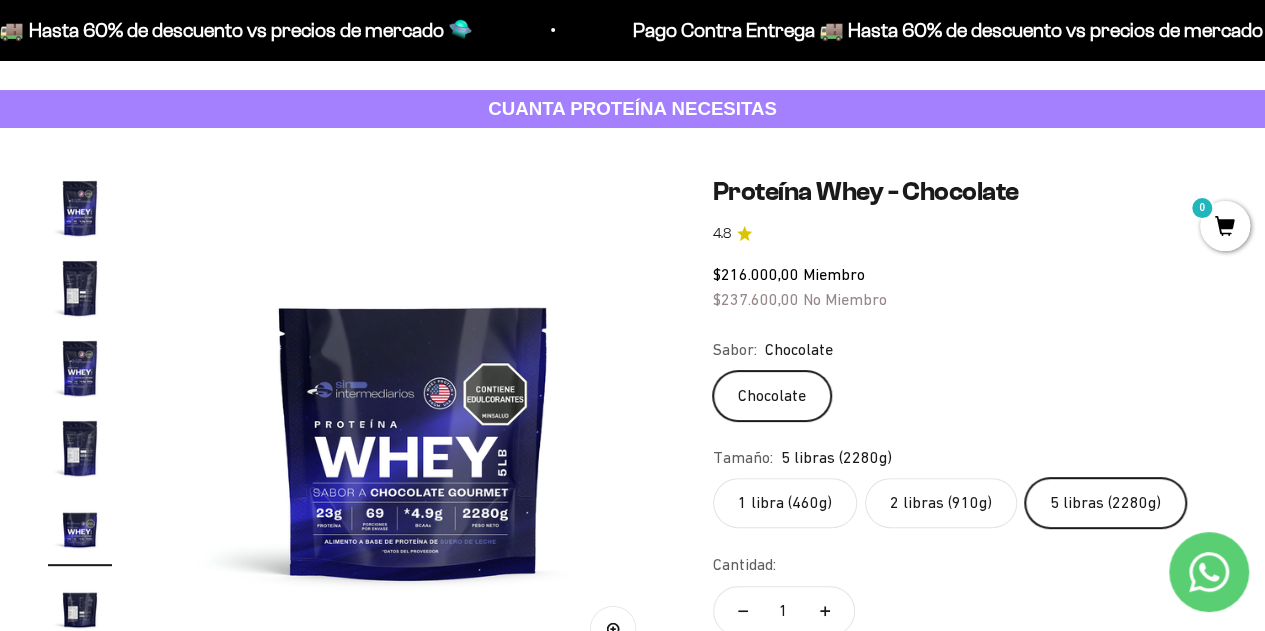 click on "1 libra (460g)" 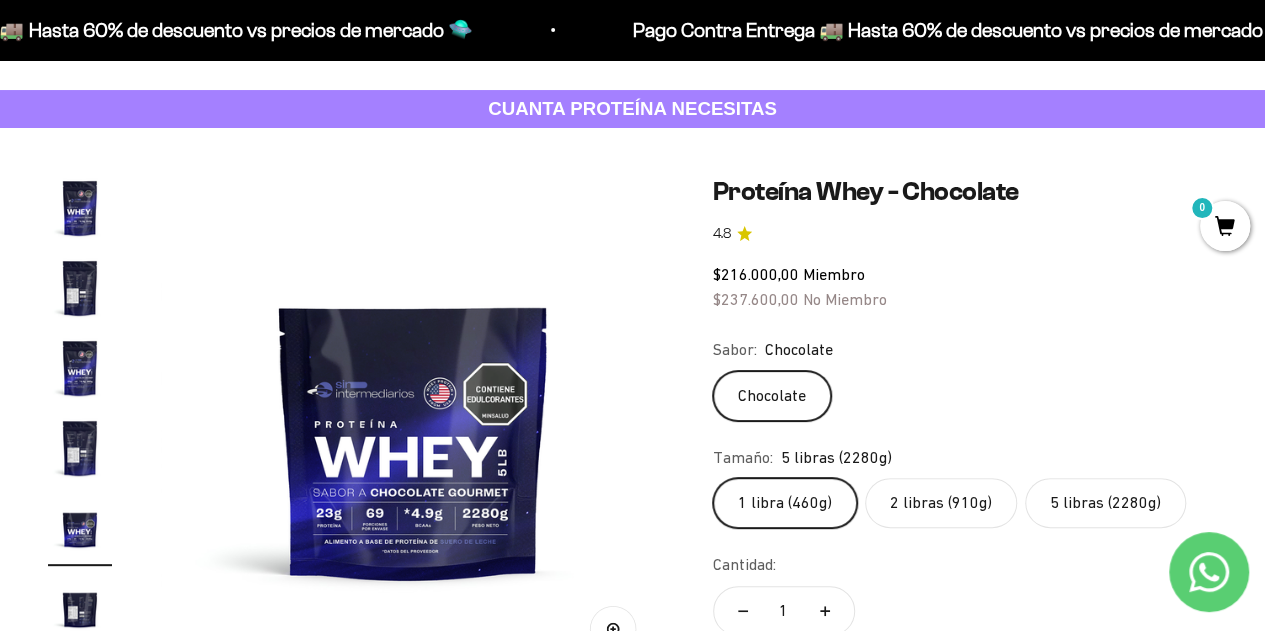 scroll, scrollTop: 0, scrollLeft: 3098, axis: horizontal 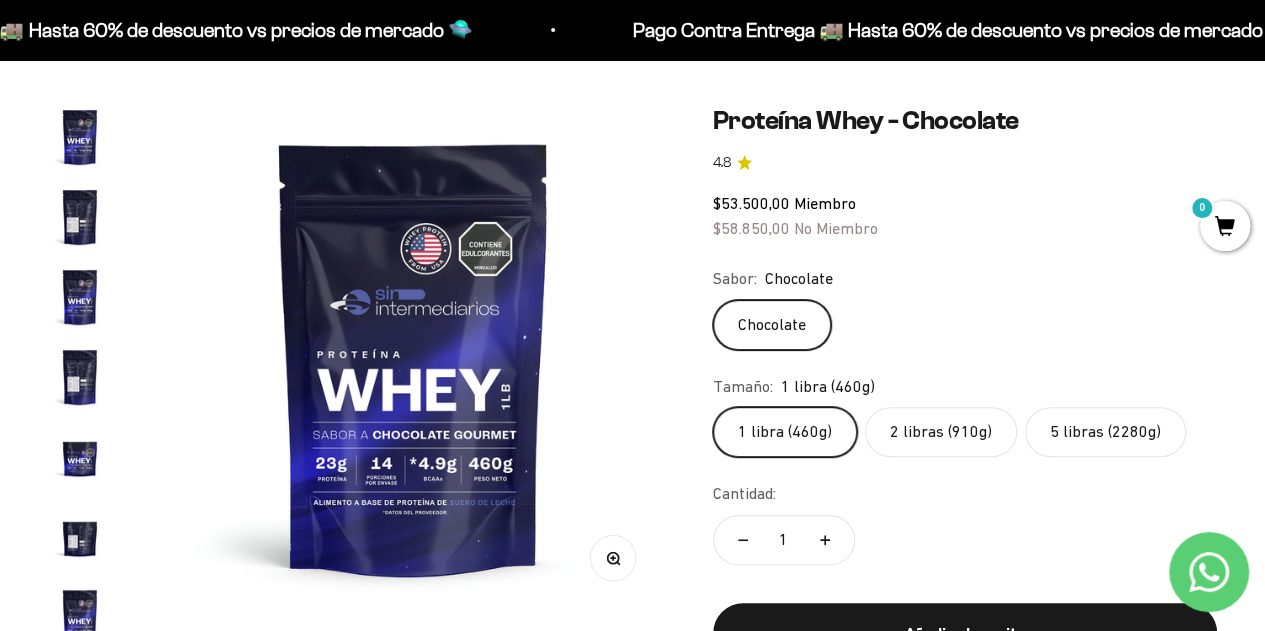 click at bounding box center (80, 217) 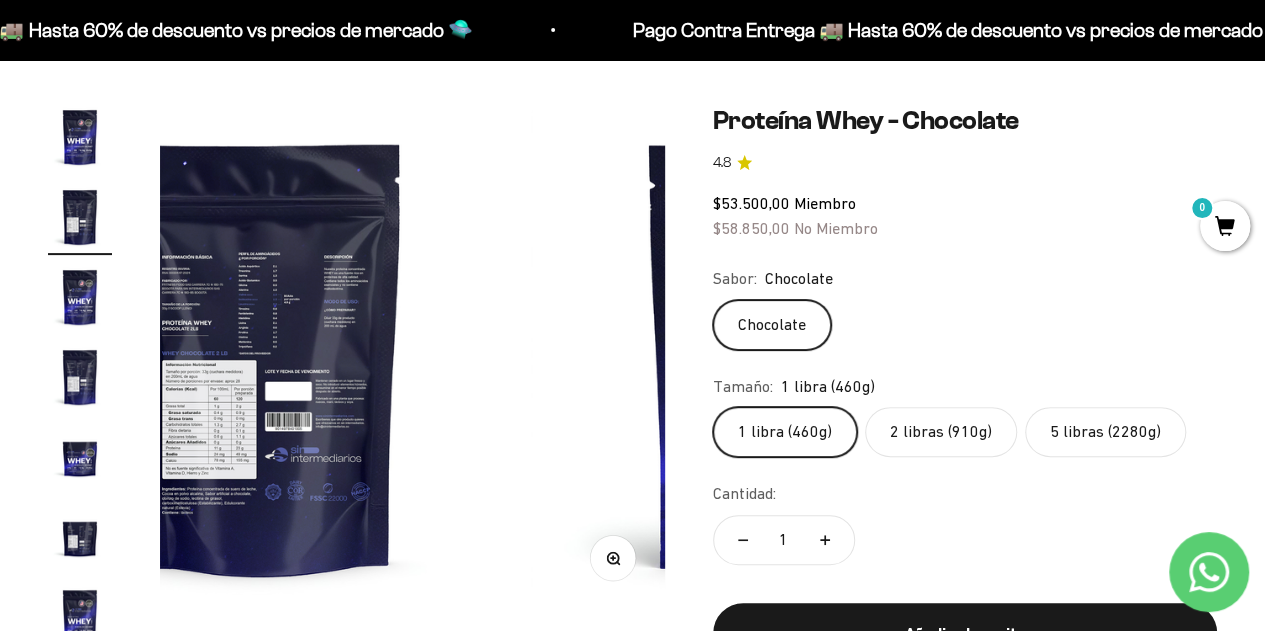 scroll, scrollTop: 0, scrollLeft: 516, axis: horizontal 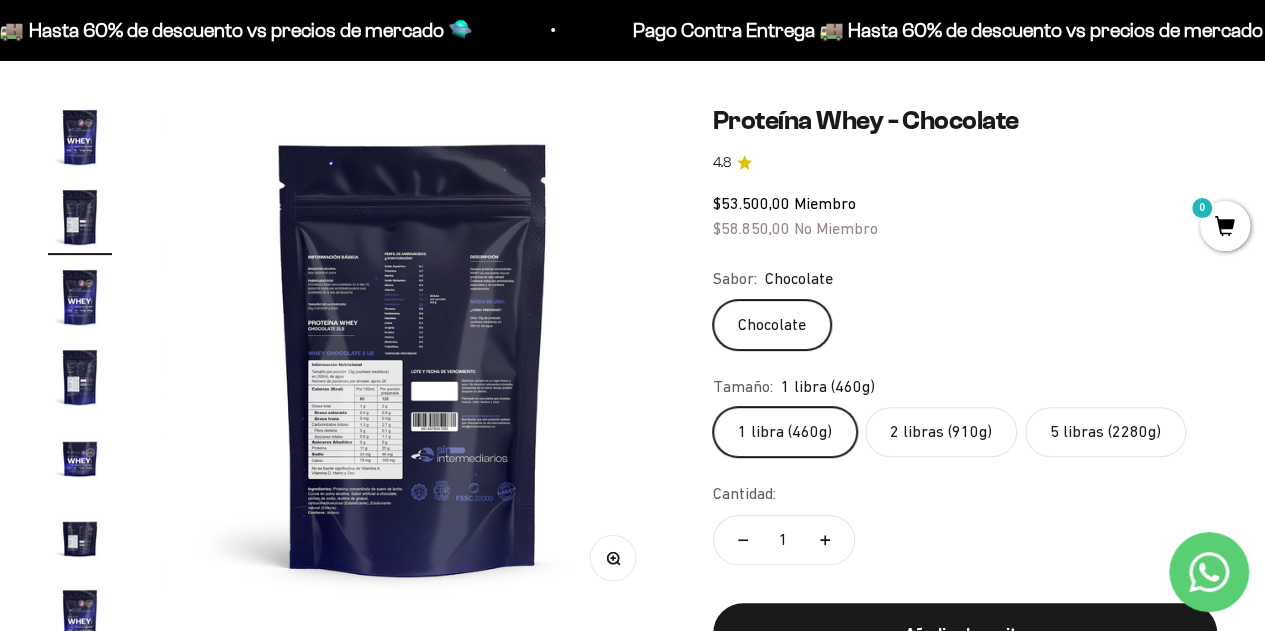 click at bounding box center [80, 137] 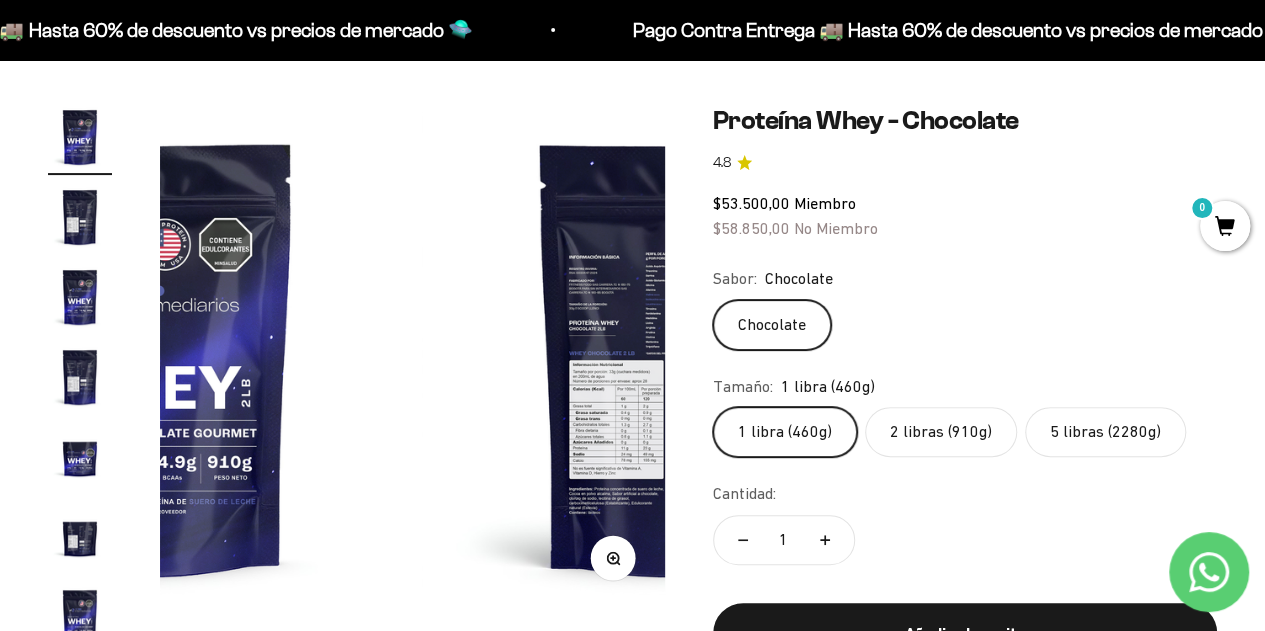 scroll, scrollTop: 0, scrollLeft: 0, axis: both 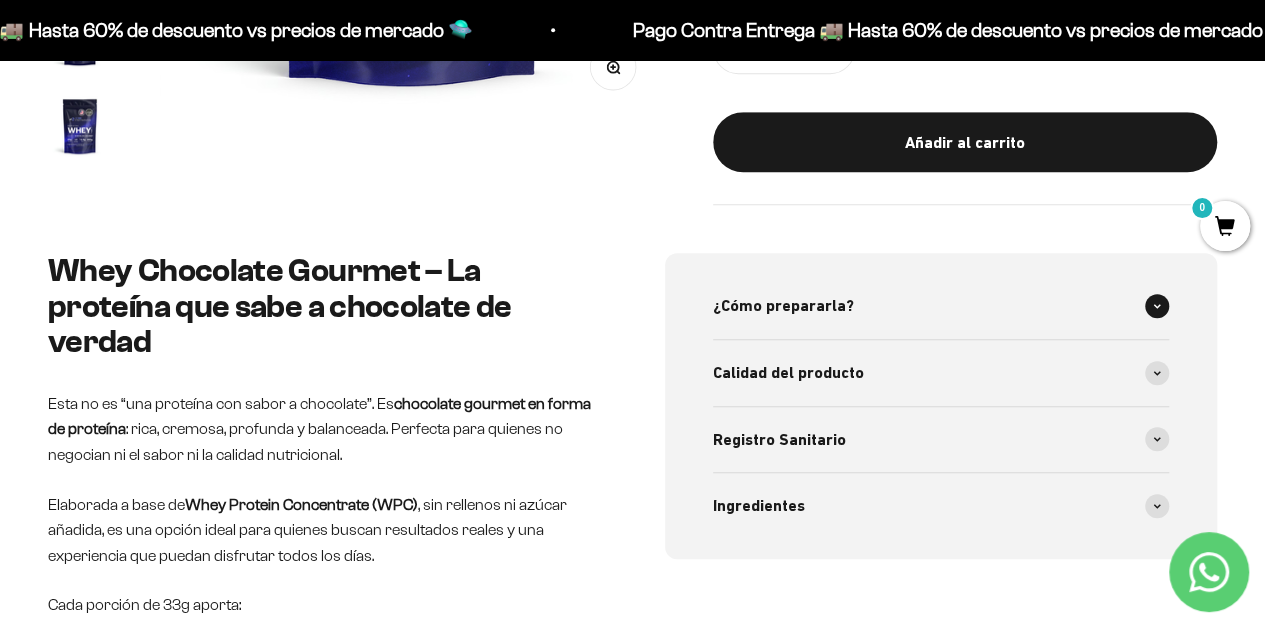 click at bounding box center (1157, 306) 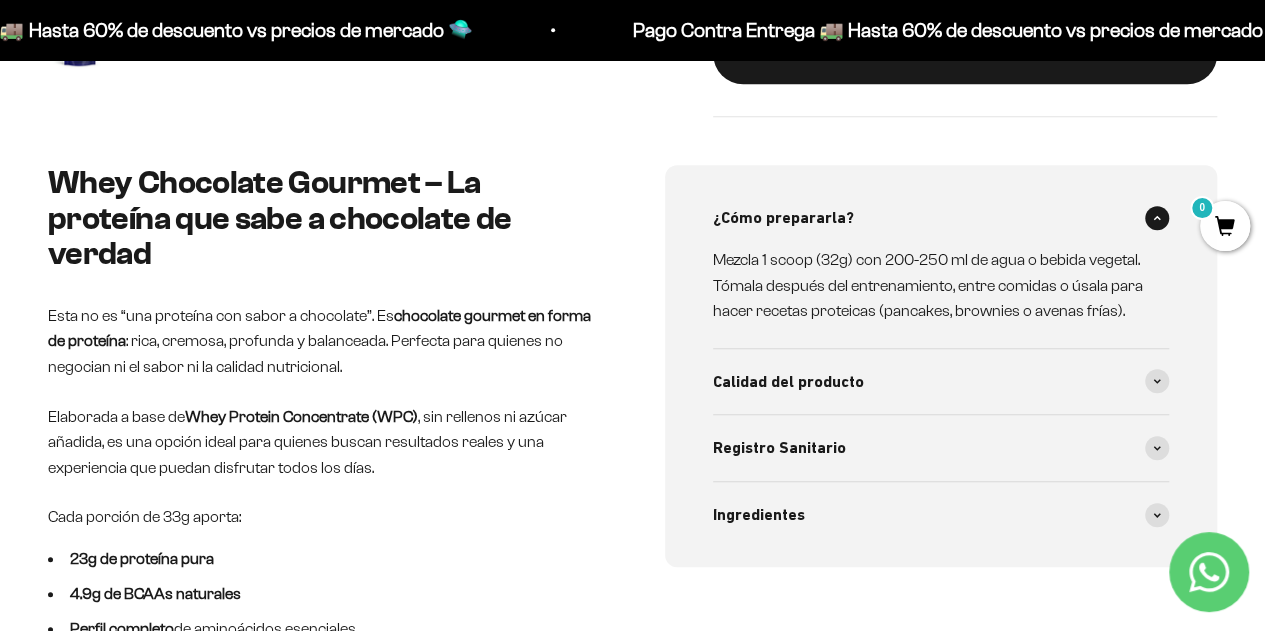 scroll, scrollTop: 733, scrollLeft: 0, axis: vertical 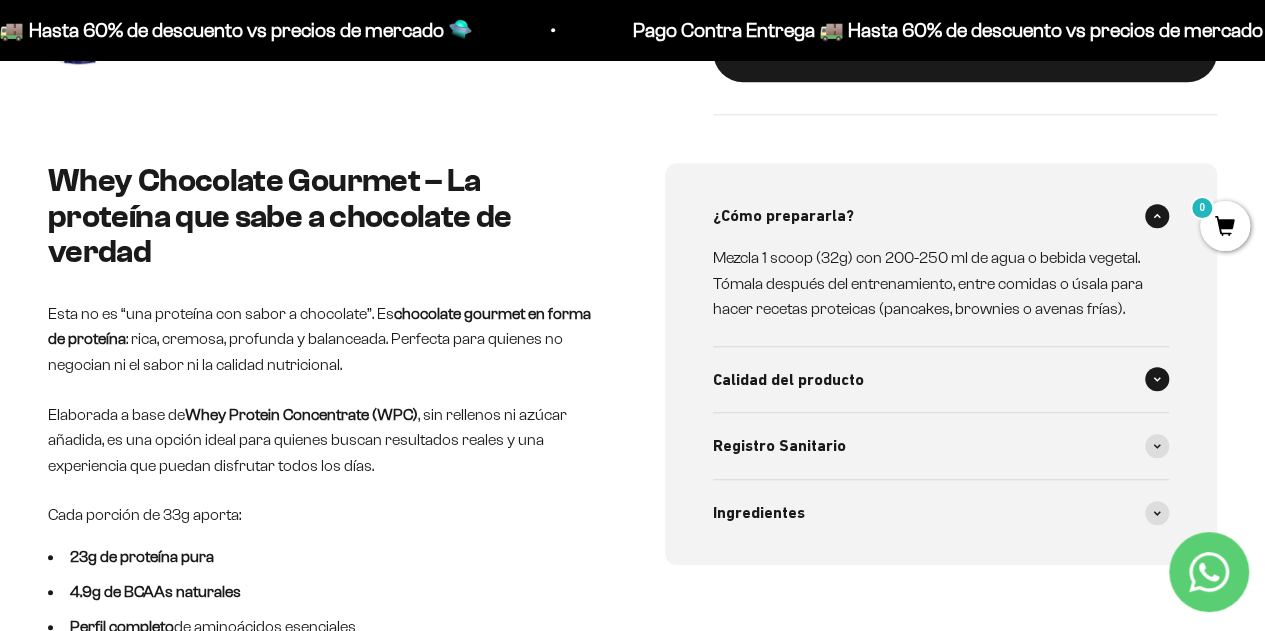click on "Calidad del producto" at bounding box center (941, 380) 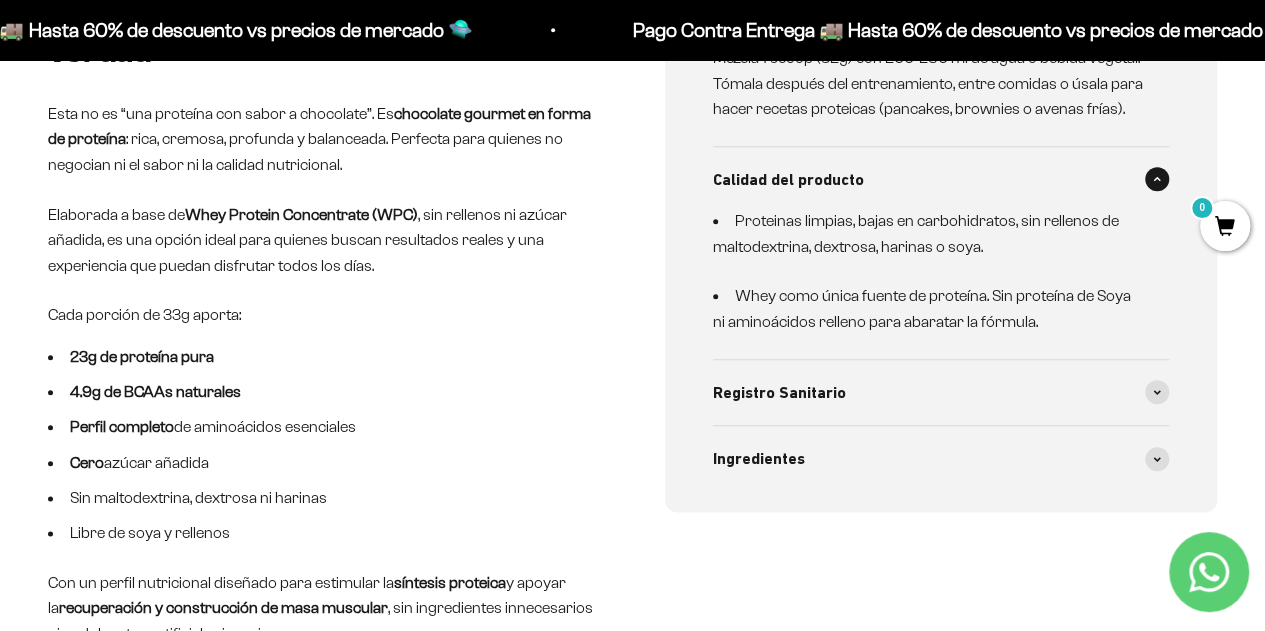 scroll, scrollTop: 942, scrollLeft: 0, axis: vertical 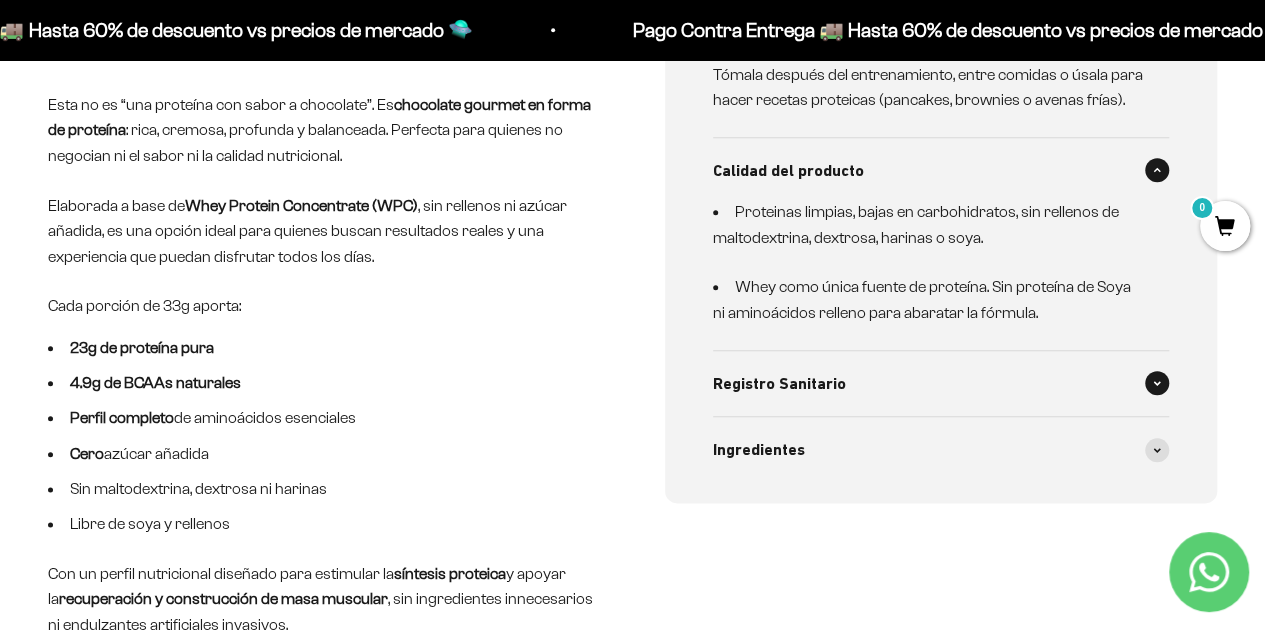 click on "Registro Sanitario" at bounding box center (941, 384) 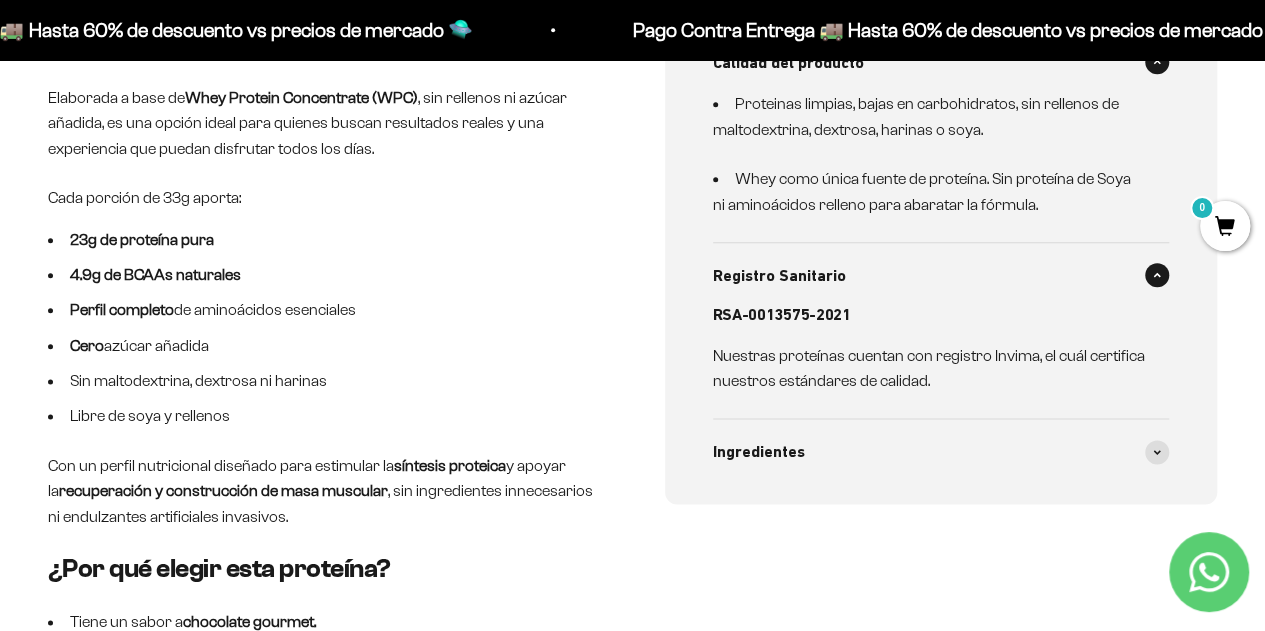 scroll, scrollTop: 1122, scrollLeft: 0, axis: vertical 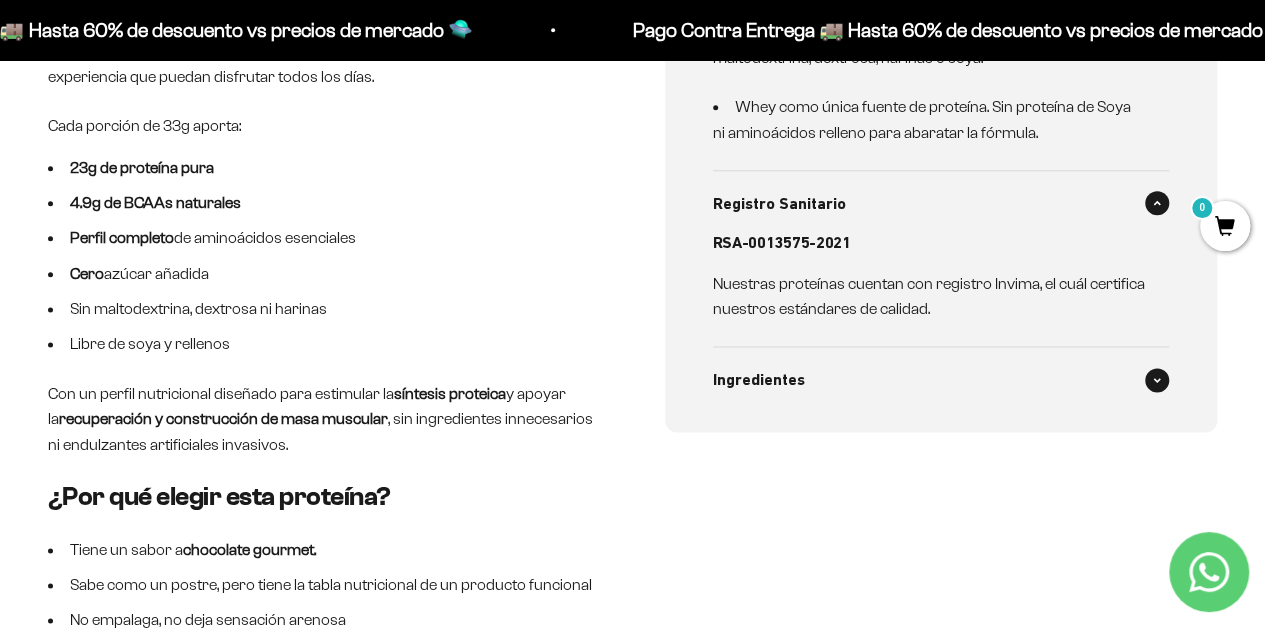 click at bounding box center (1157, 380) 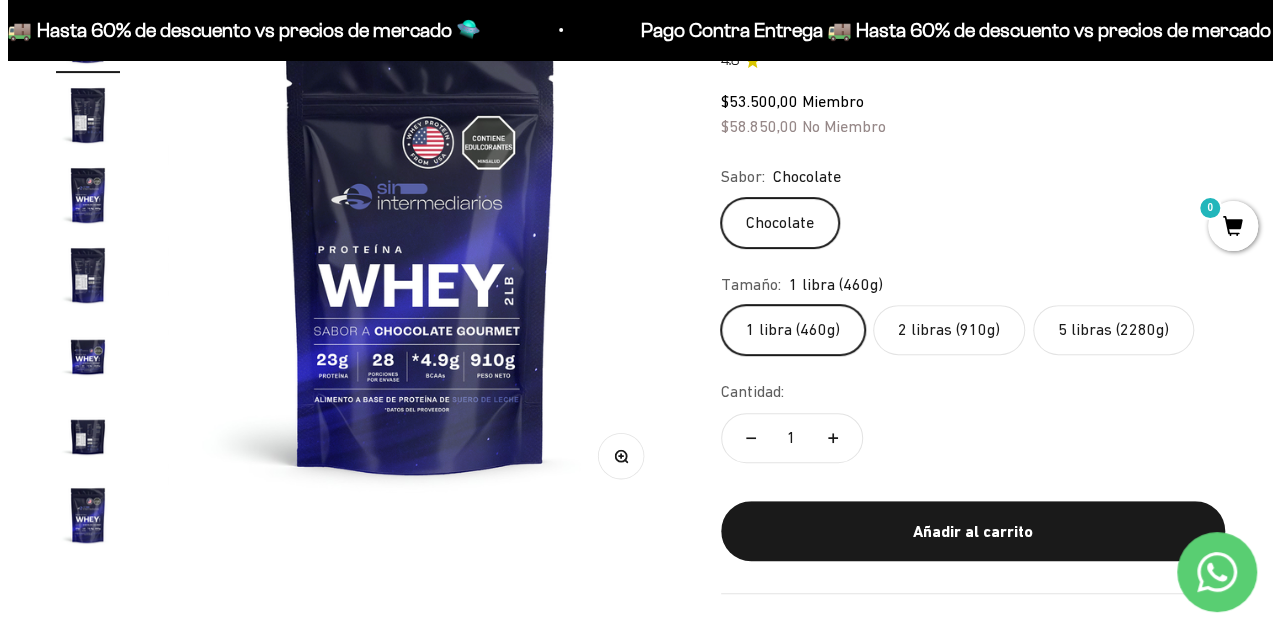 scroll, scrollTop: 247, scrollLeft: 0, axis: vertical 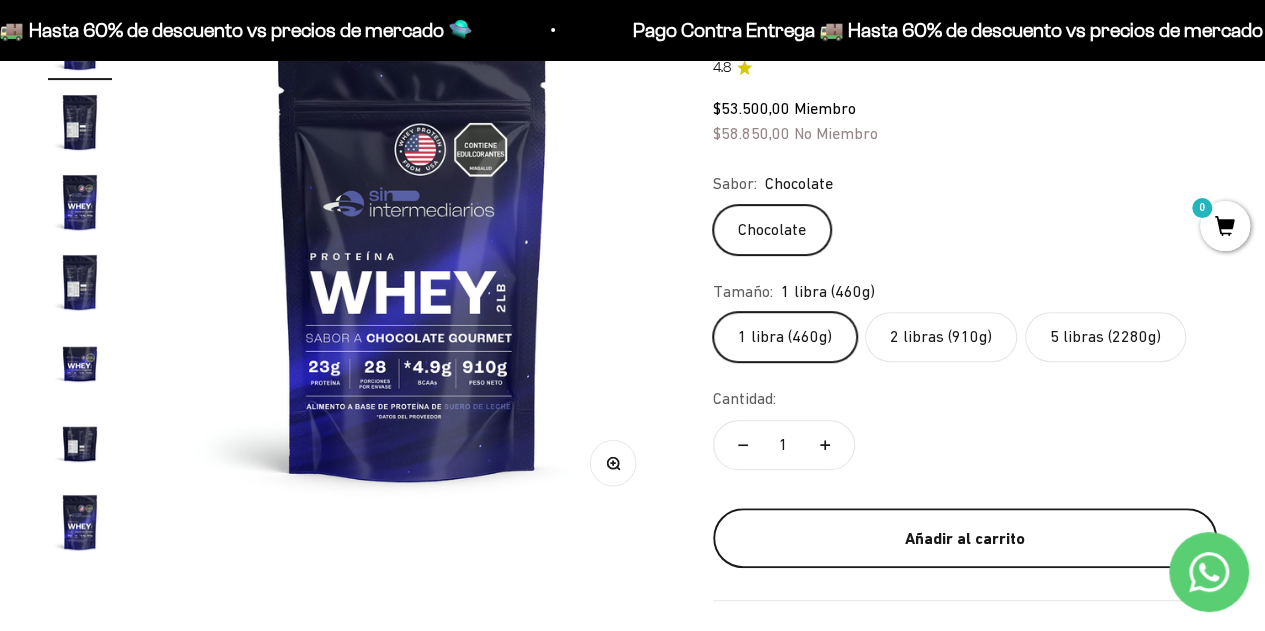 click on "Añadir al carrito" at bounding box center (965, 539) 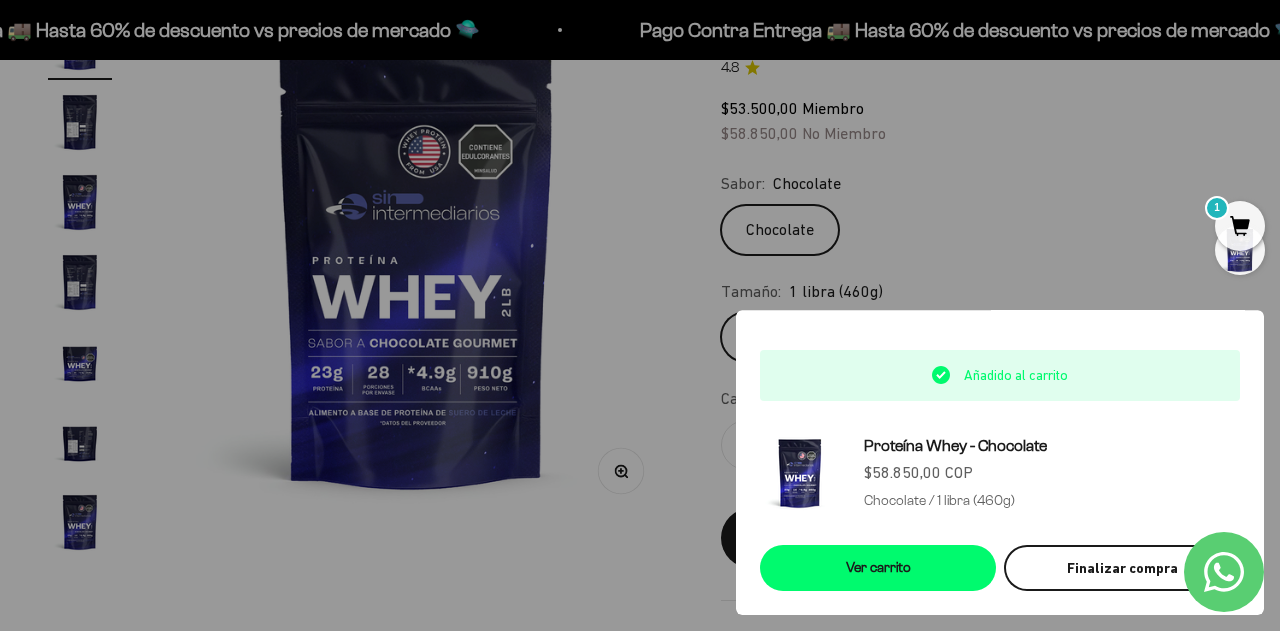 click on "Finalizar compra" at bounding box center (1122, 568) 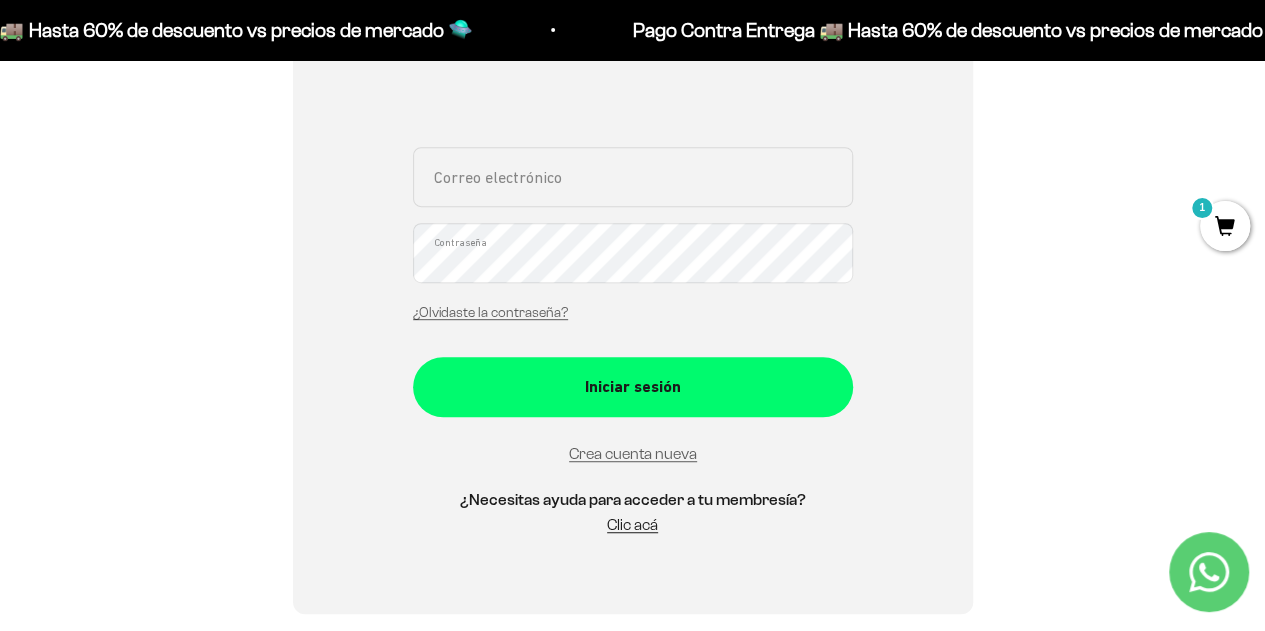 scroll, scrollTop: 394, scrollLeft: 0, axis: vertical 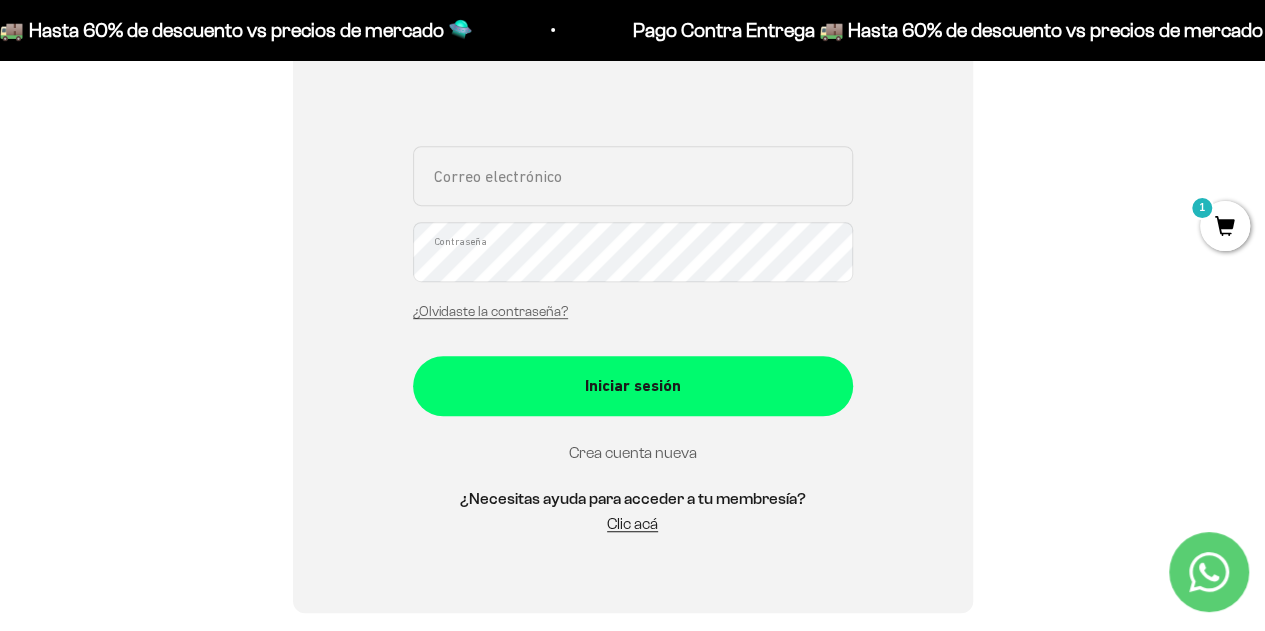 click on "Crea cuenta nueva" at bounding box center (633, 452) 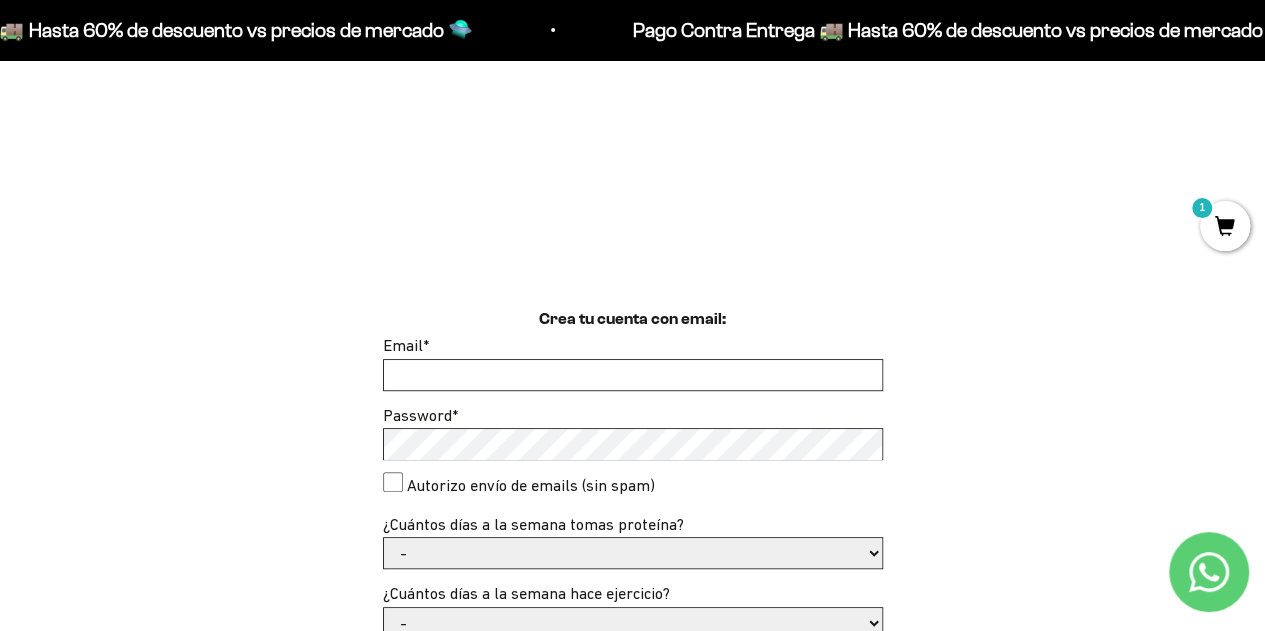 scroll, scrollTop: 325, scrollLeft: 0, axis: vertical 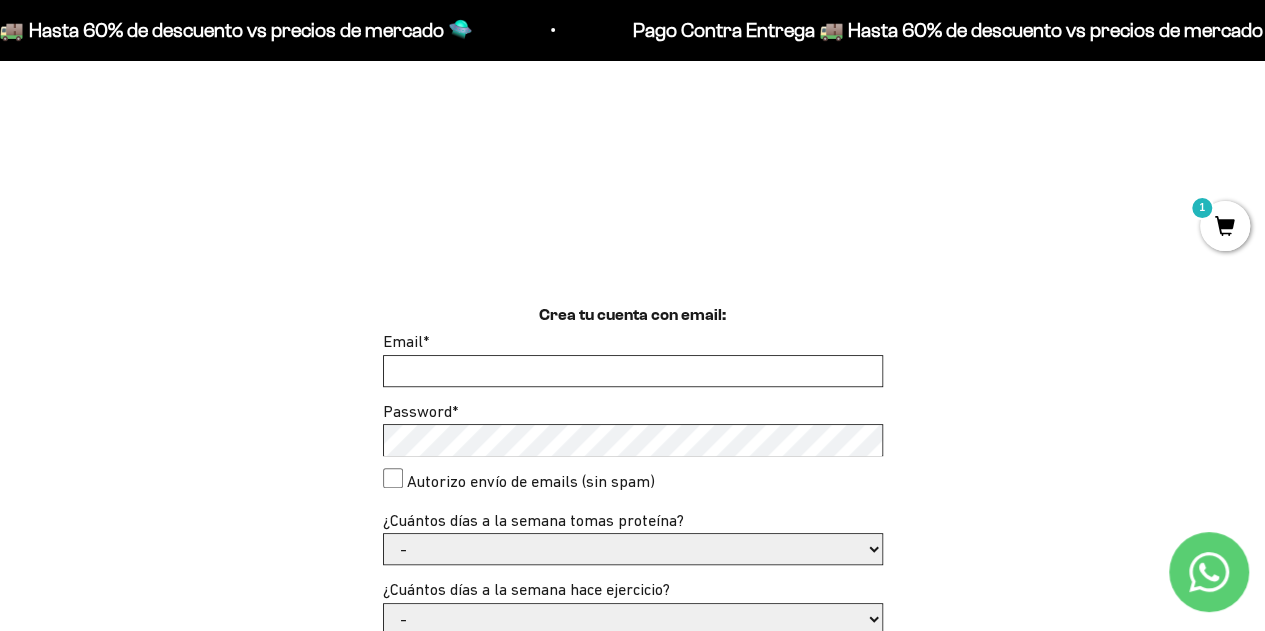click on "Email
*" at bounding box center [633, 371] 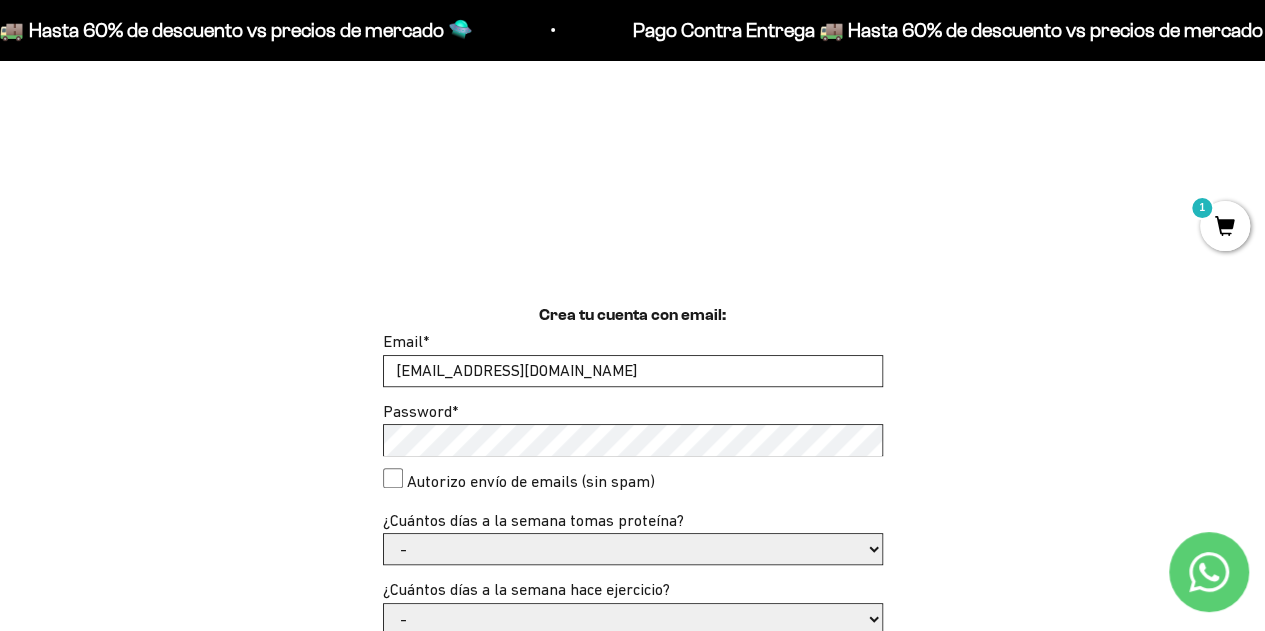 type on "[EMAIL_ADDRESS][DOMAIN_NAME]" 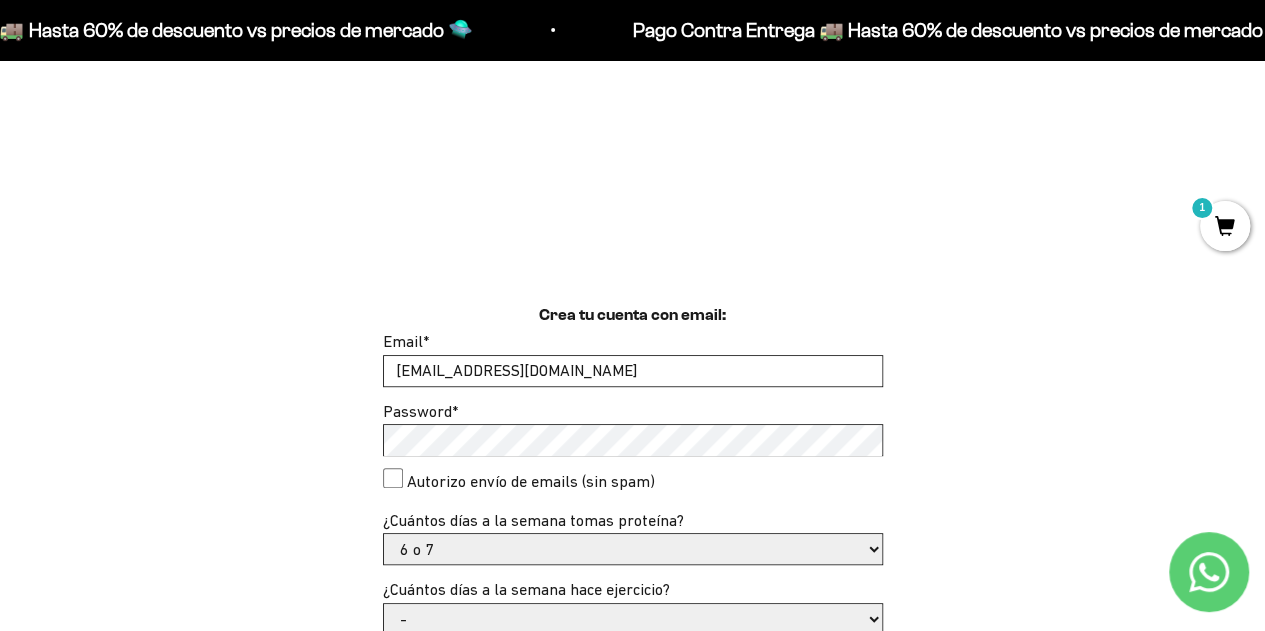 click on "-
1 o 2
3 a 5
6 o 7" at bounding box center [633, 549] 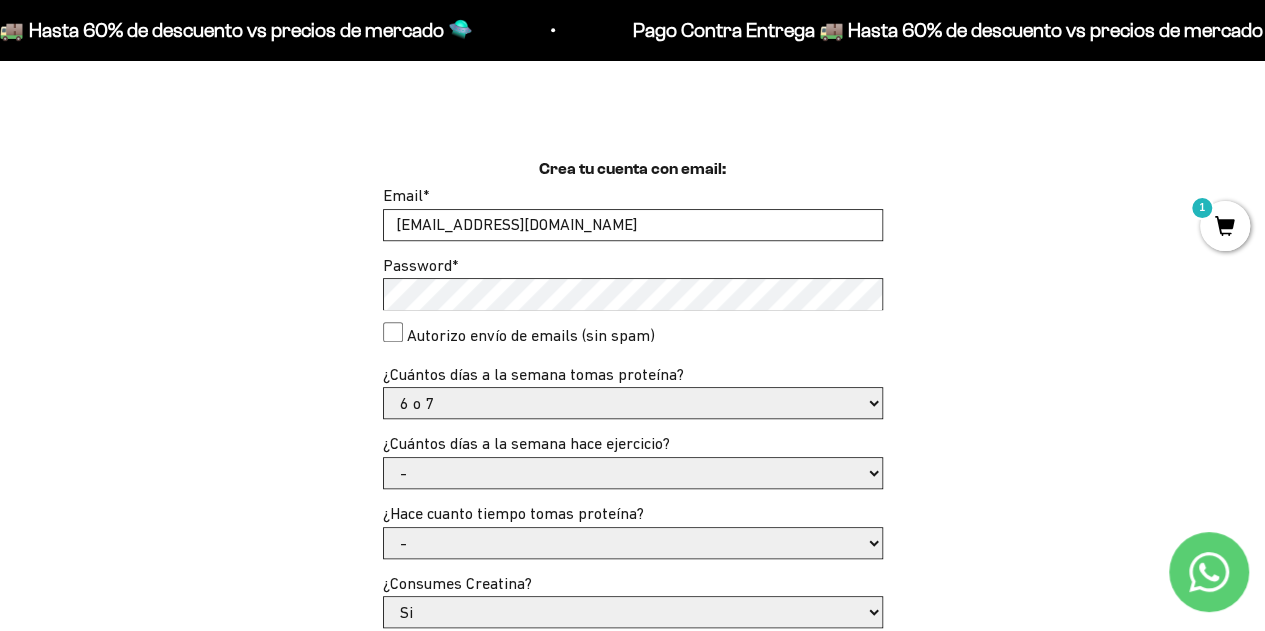 scroll, scrollTop: 472, scrollLeft: 0, axis: vertical 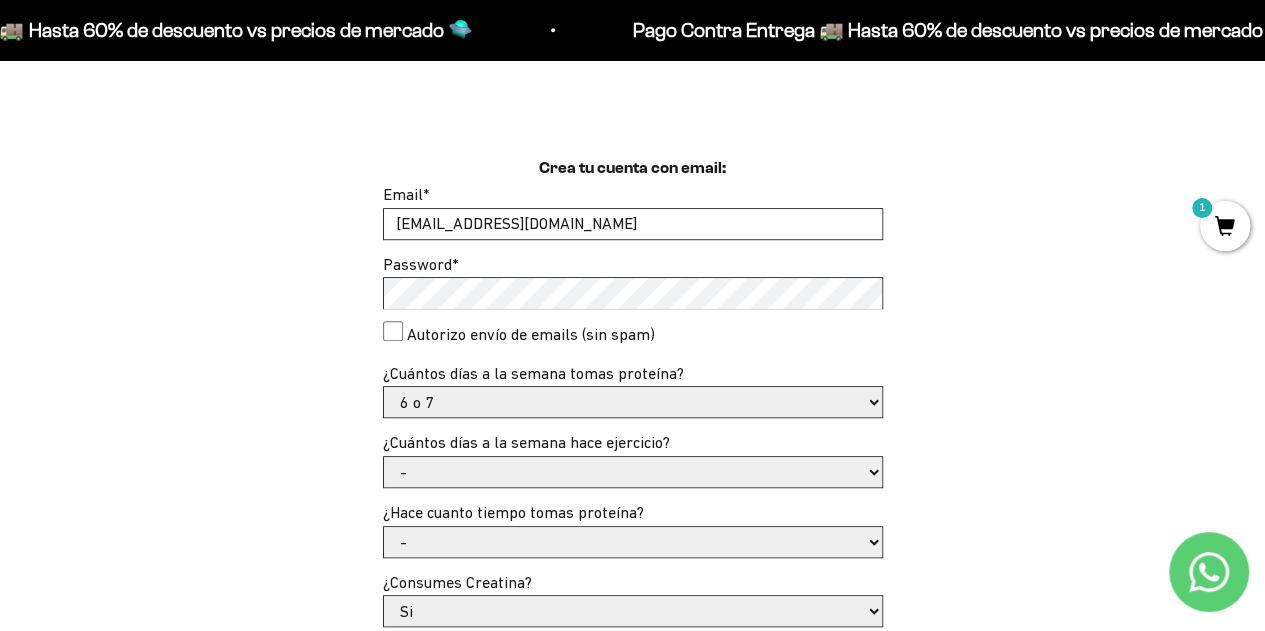 click on "-
No hago
1 a 2 días
3 a 5 días
6 o 7 días" at bounding box center [633, 472] 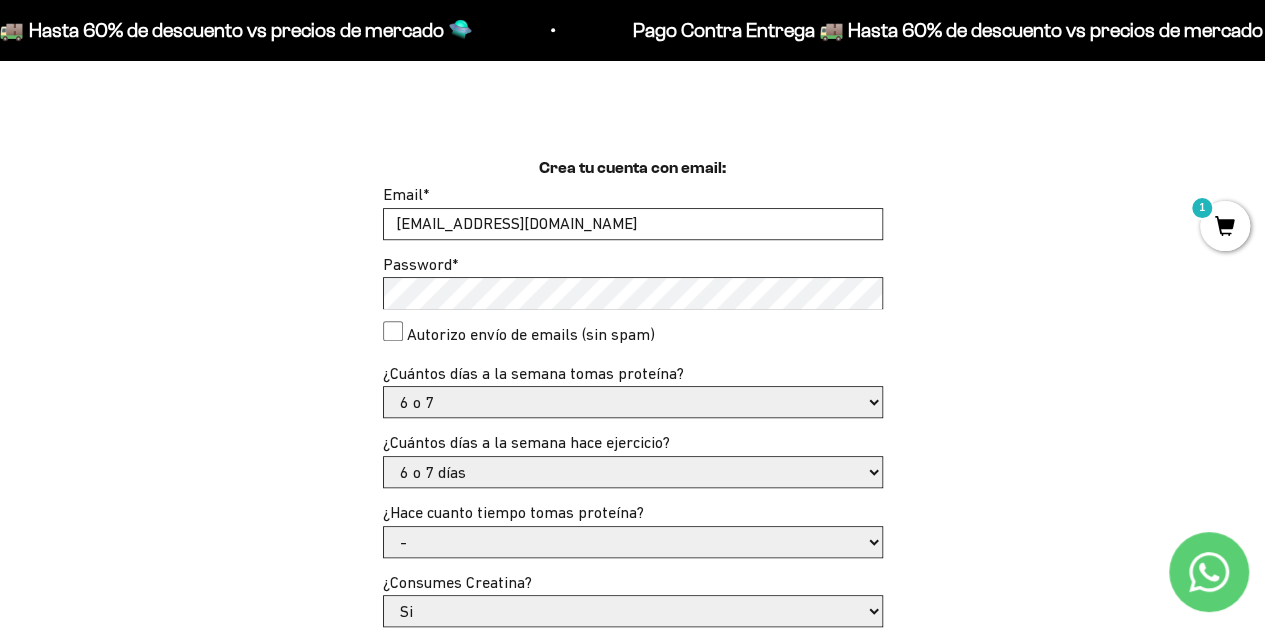 click on "-
No hago
1 a 2 días
3 a 5 días
6 o 7 días" at bounding box center (633, 472) 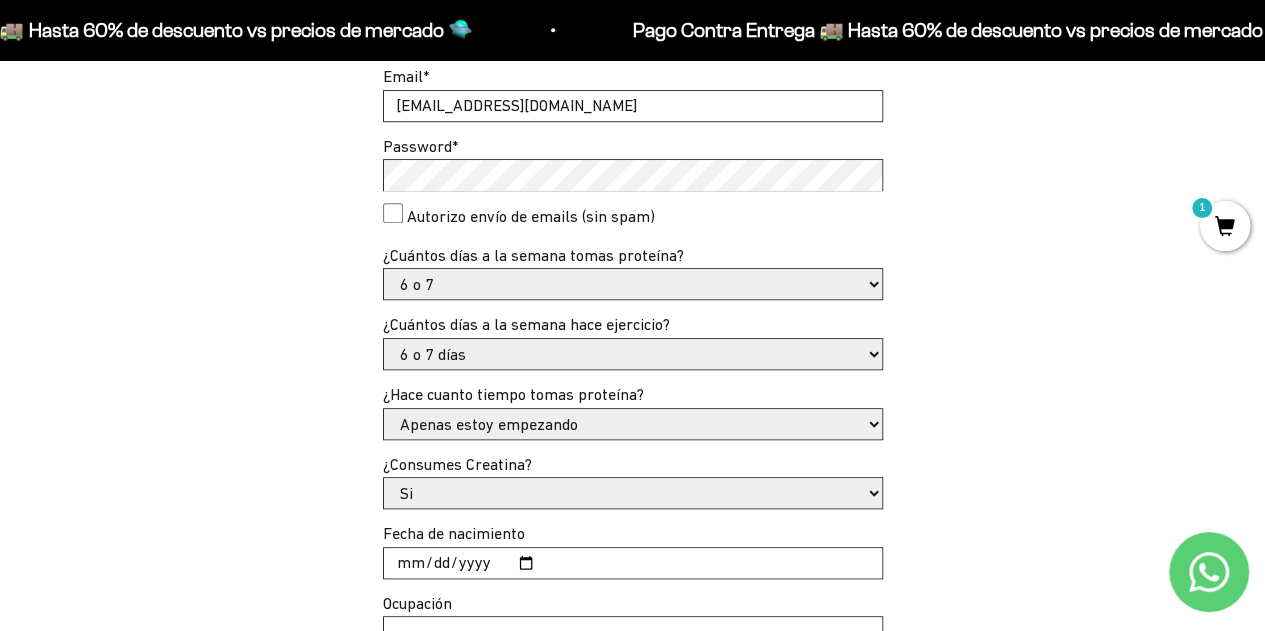 scroll, scrollTop: 610, scrollLeft: 0, axis: vertical 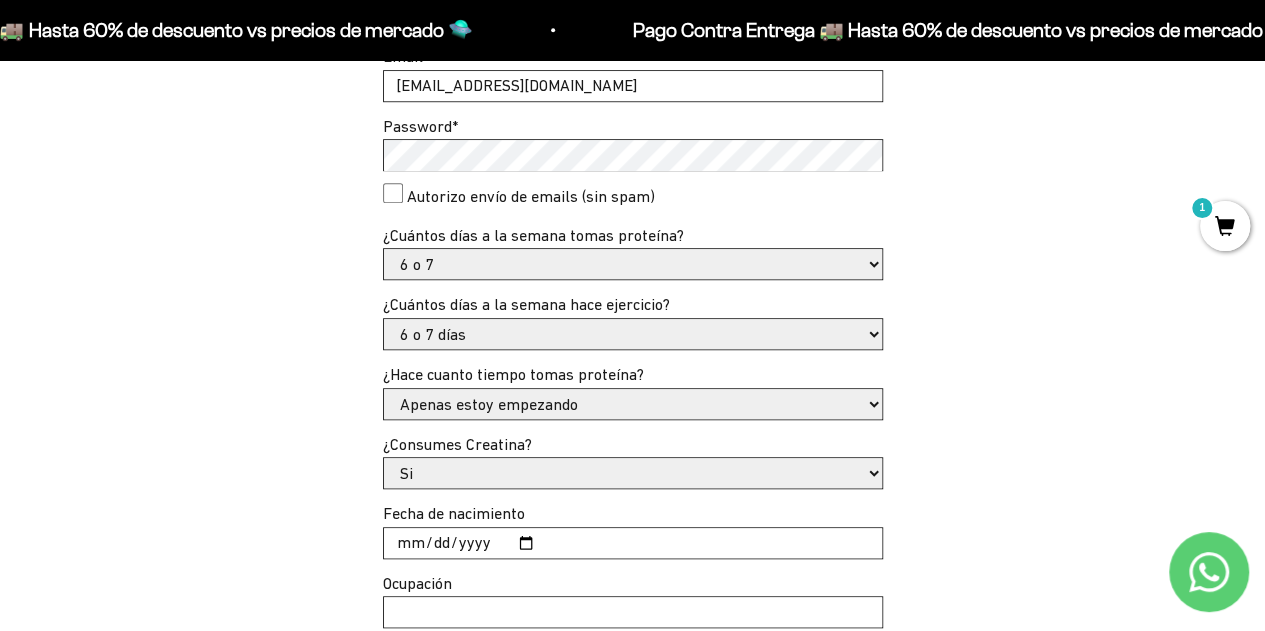 click on "Si
No" at bounding box center [633, 473] 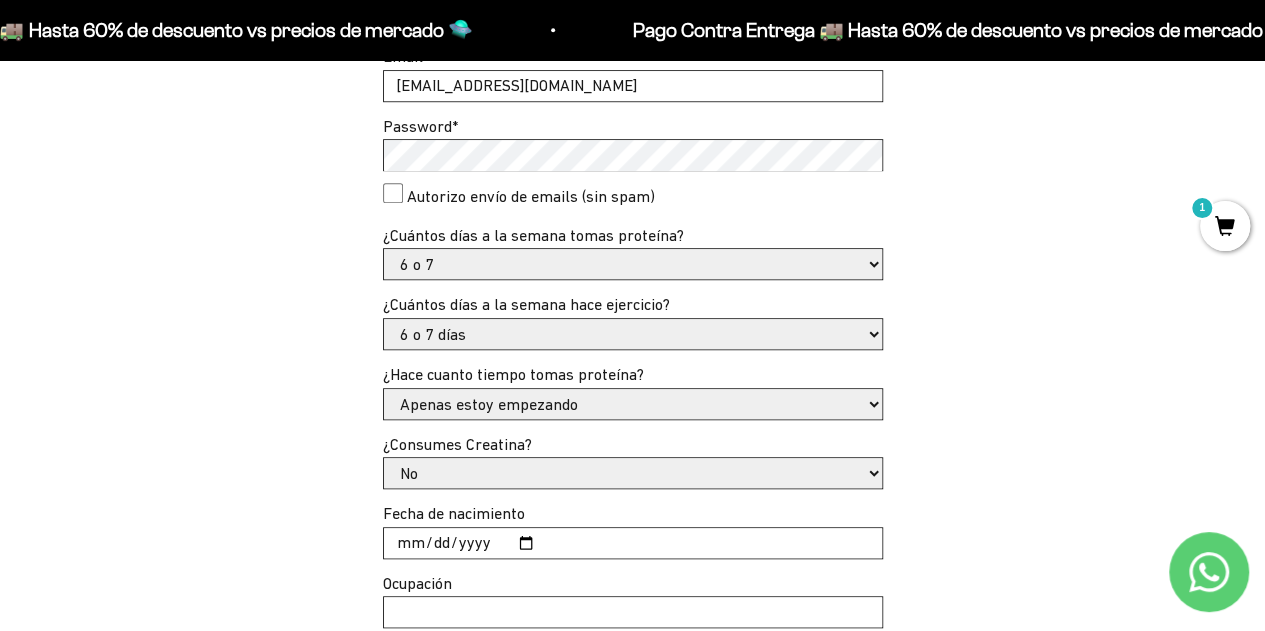 click on "Si
No" at bounding box center (633, 473) 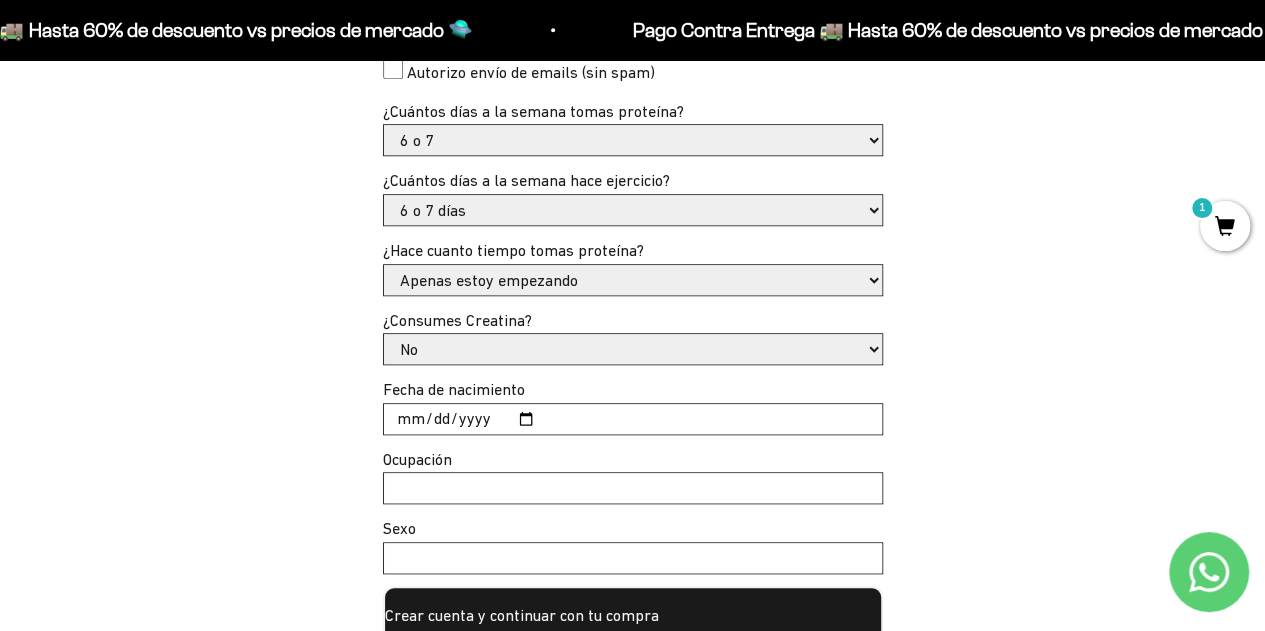 scroll, scrollTop: 735, scrollLeft: 0, axis: vertical 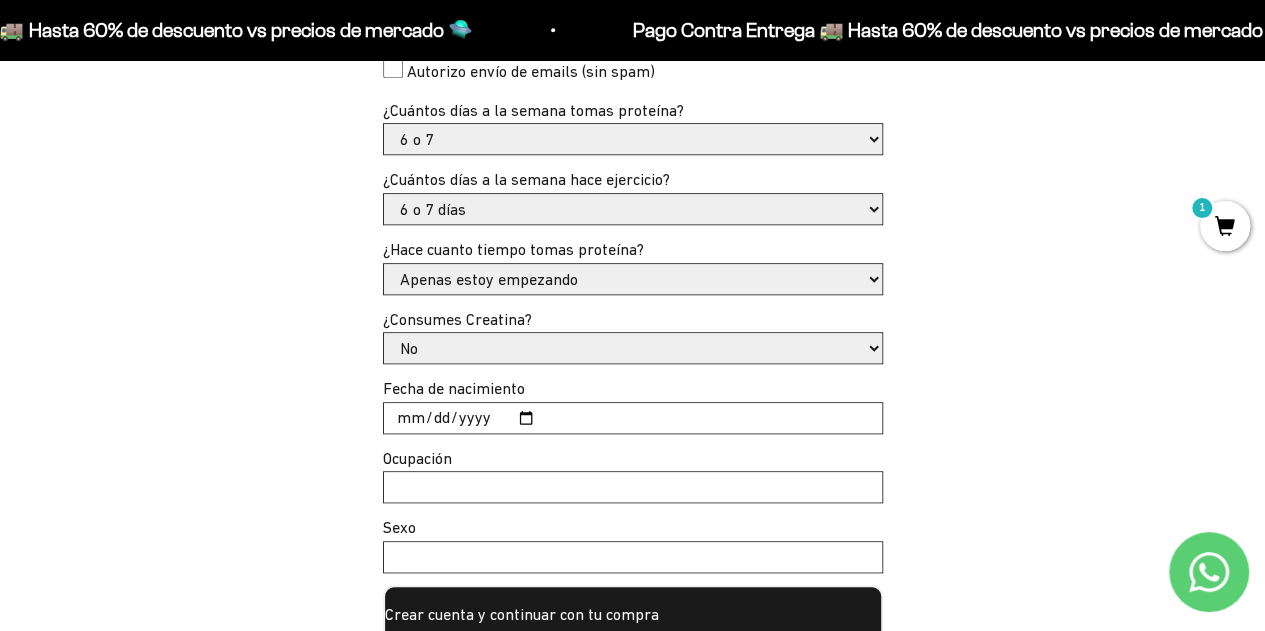 click on "Fecha de nacimiento" at bounding box center [633, 418] 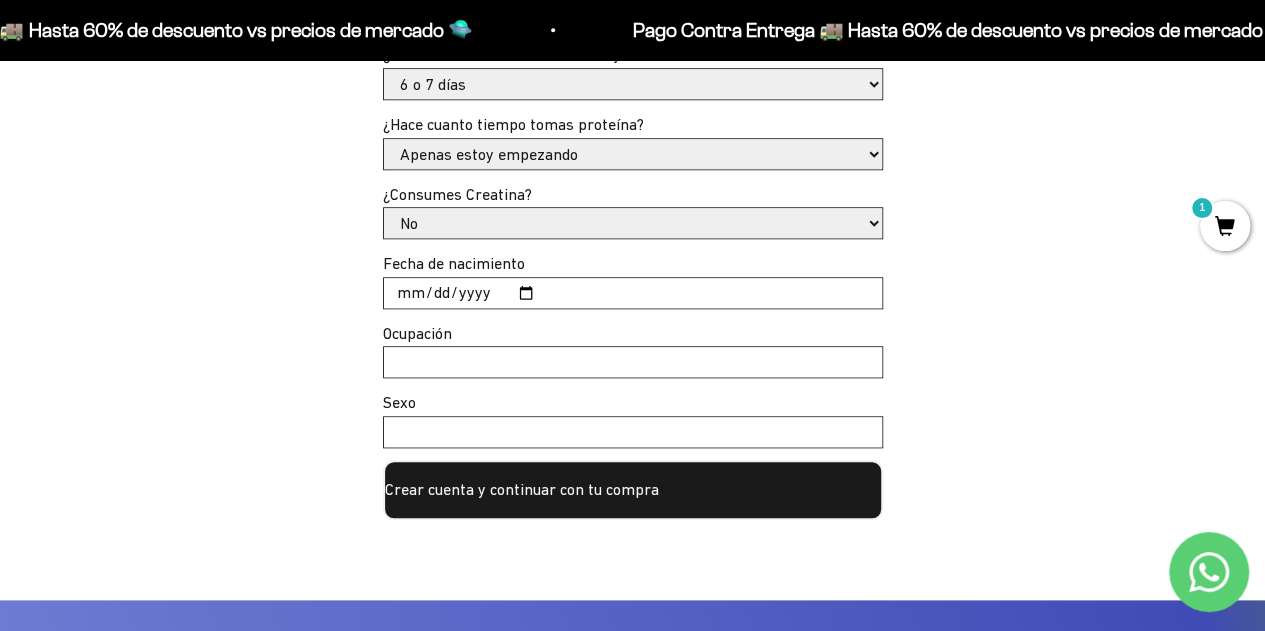 scroll, scrollTop: 897, scrollLeft: 0, axis: vertical 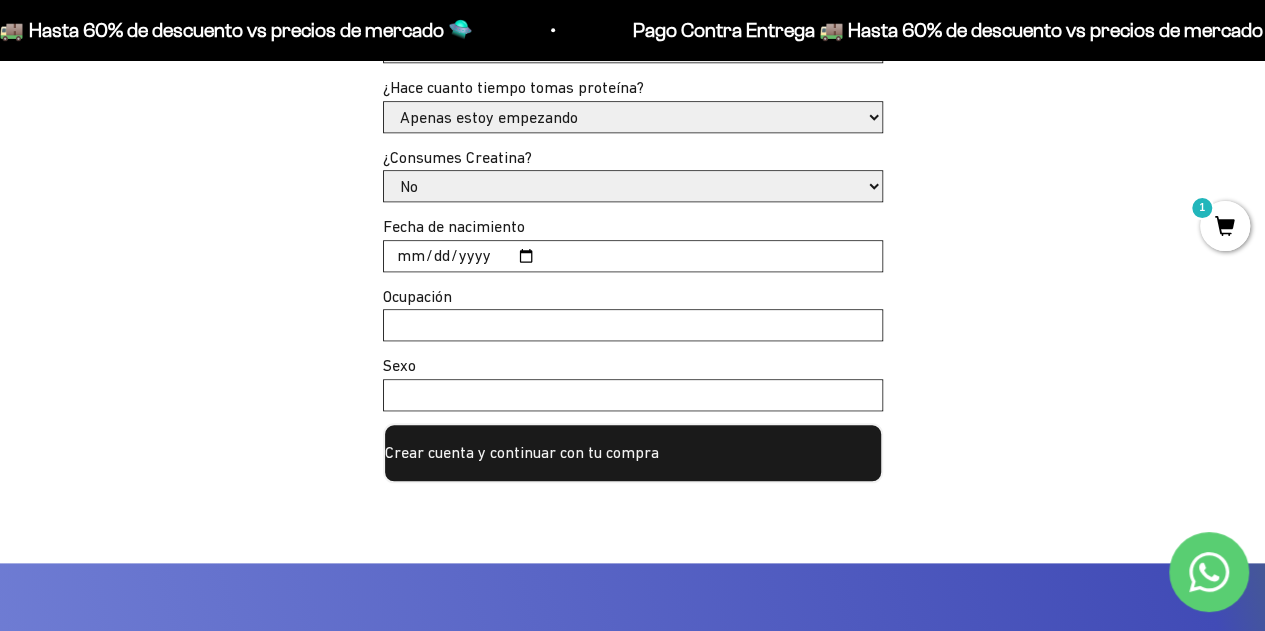click on "Crear cuenta y continuar con tu compra" at bounding box center [633, 453] 